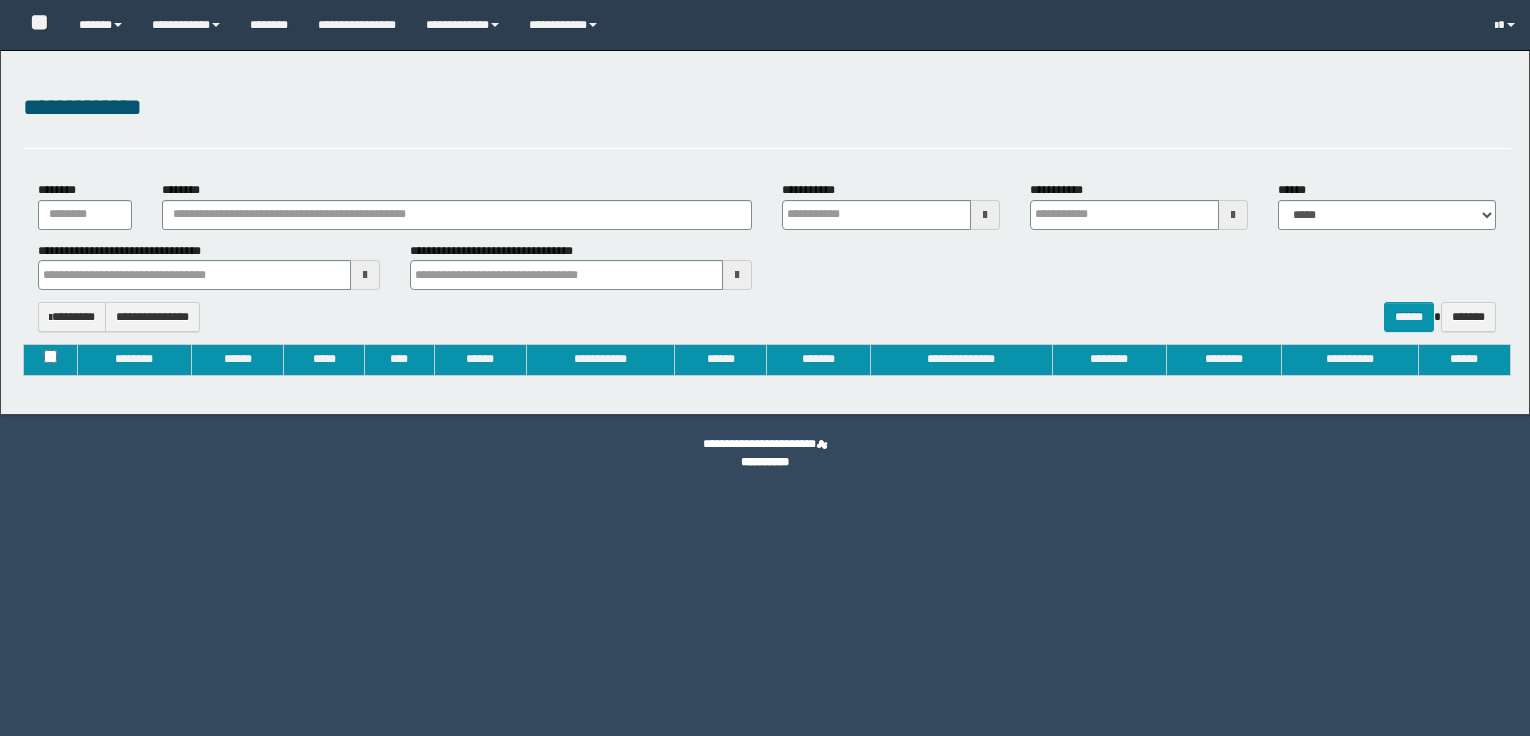 type on "**********" 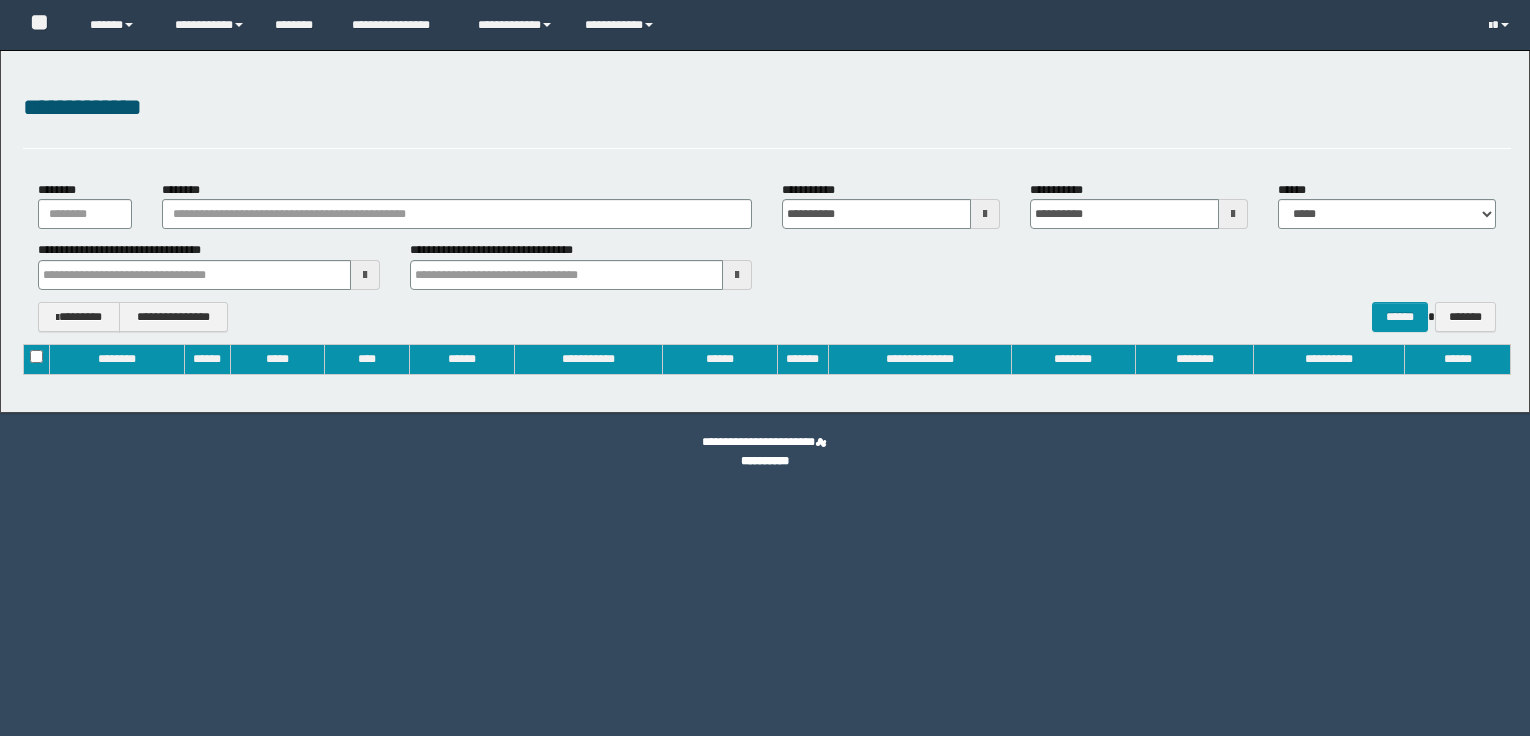 scroll, scrollTop: 0, scrollLeft: 0, axis: both 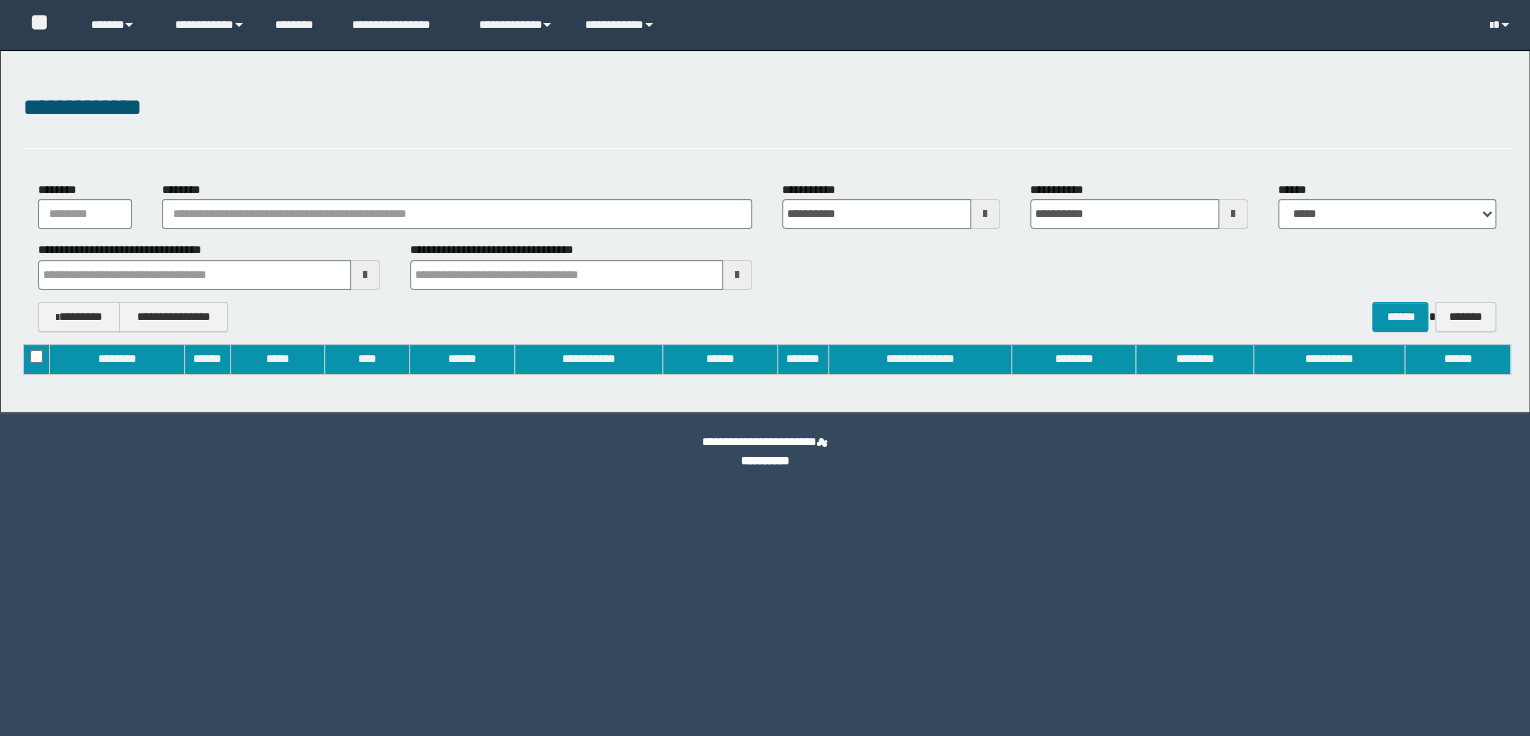type 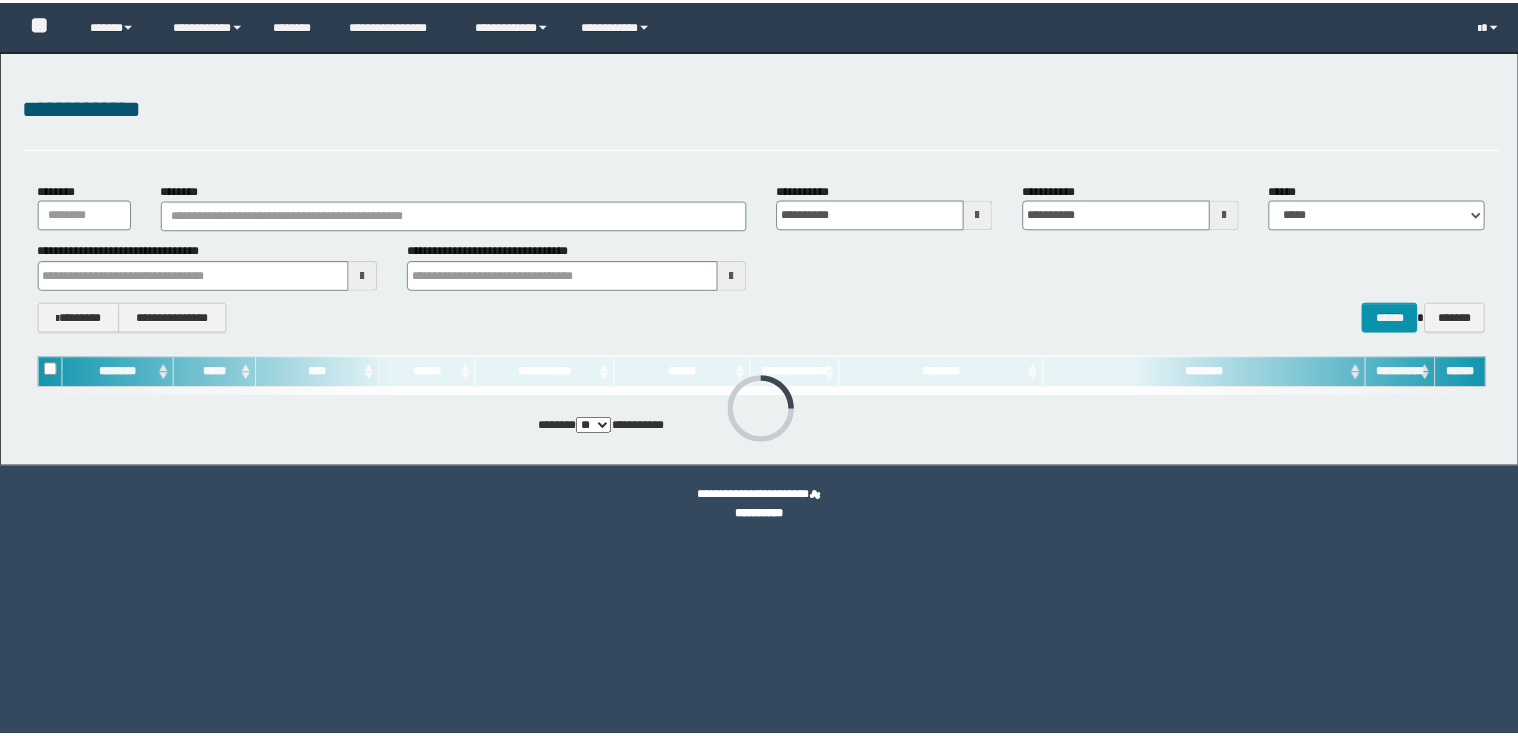 scroll, scrollTop: 0, scrollLeft: 0, axis: both 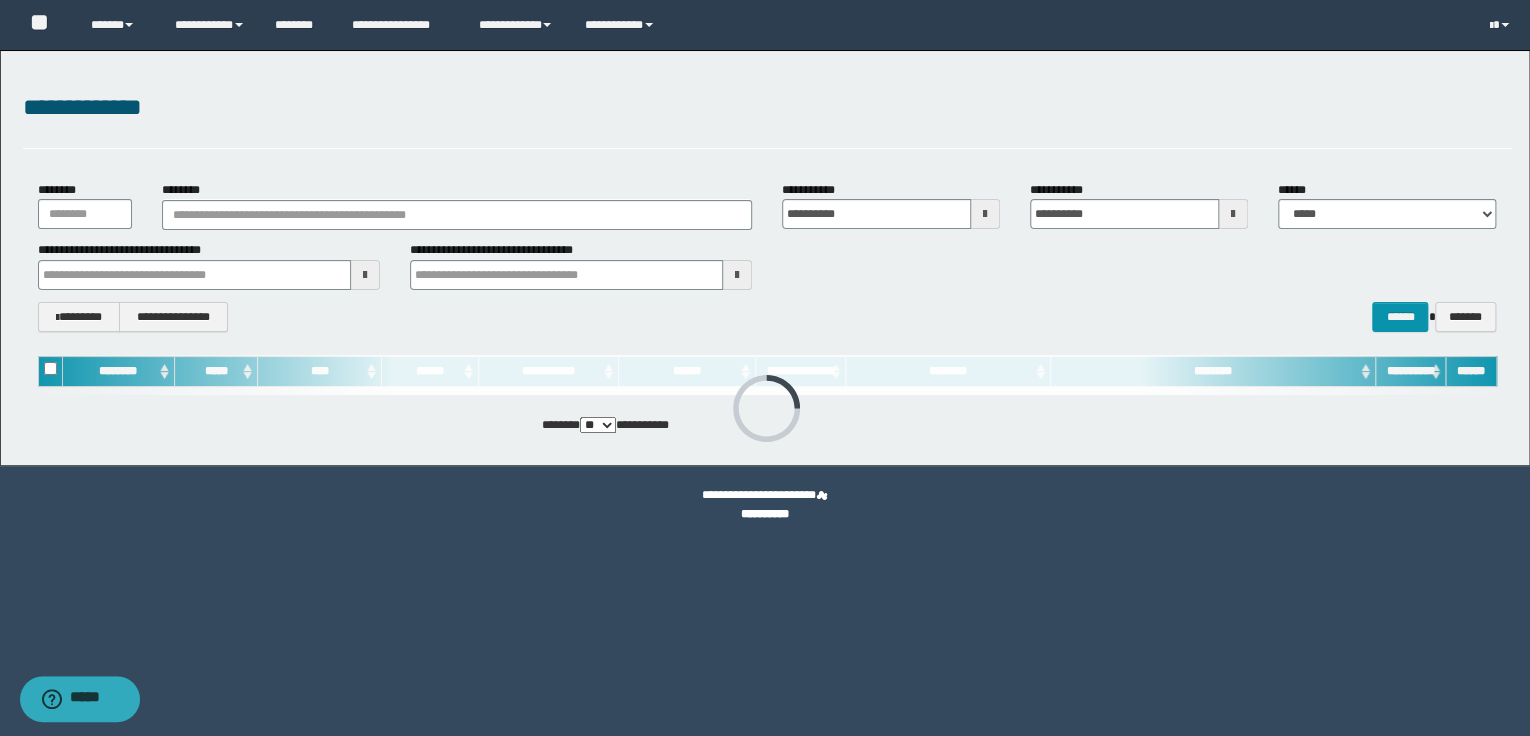 click at bounding box center (985, 214) 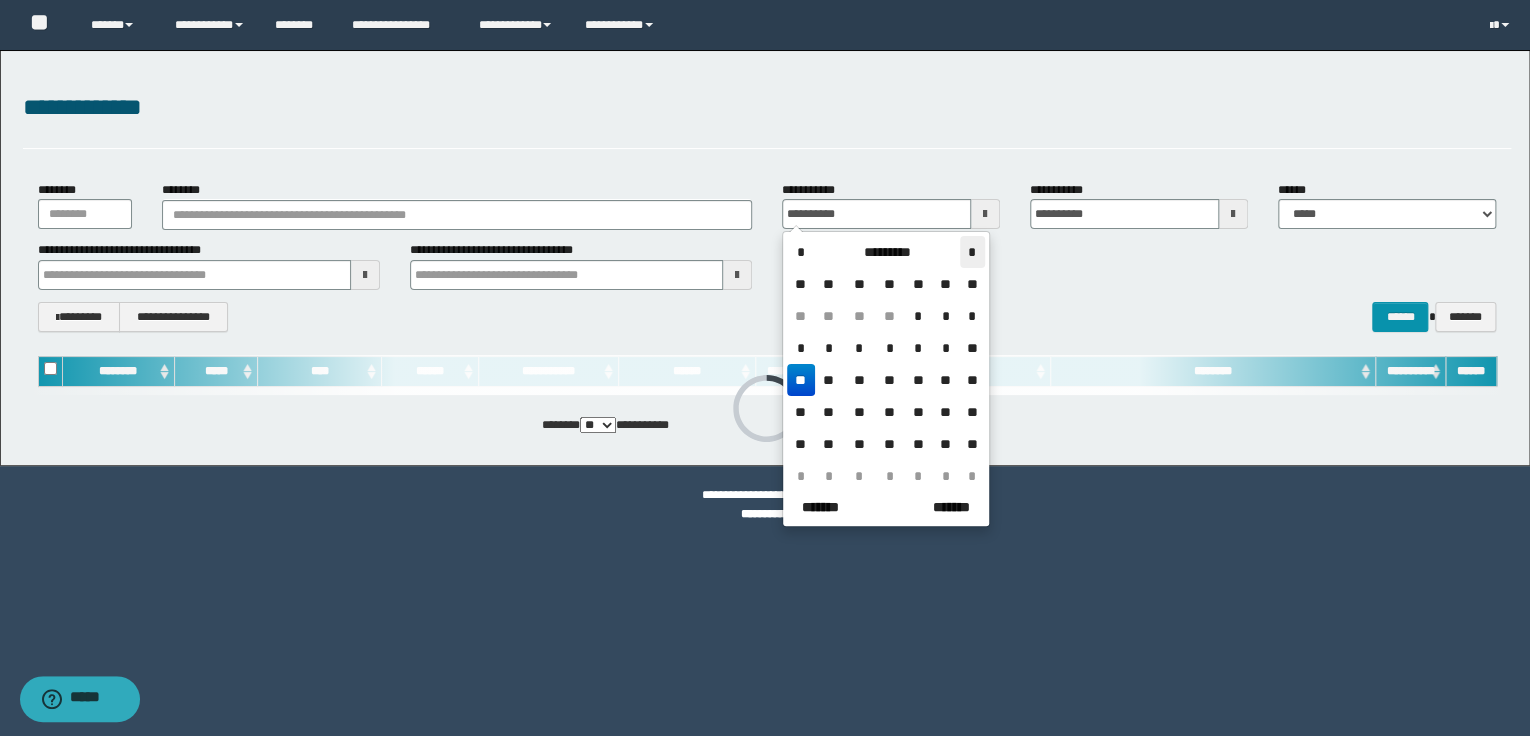click on "*" at bounding box center (972, 252) 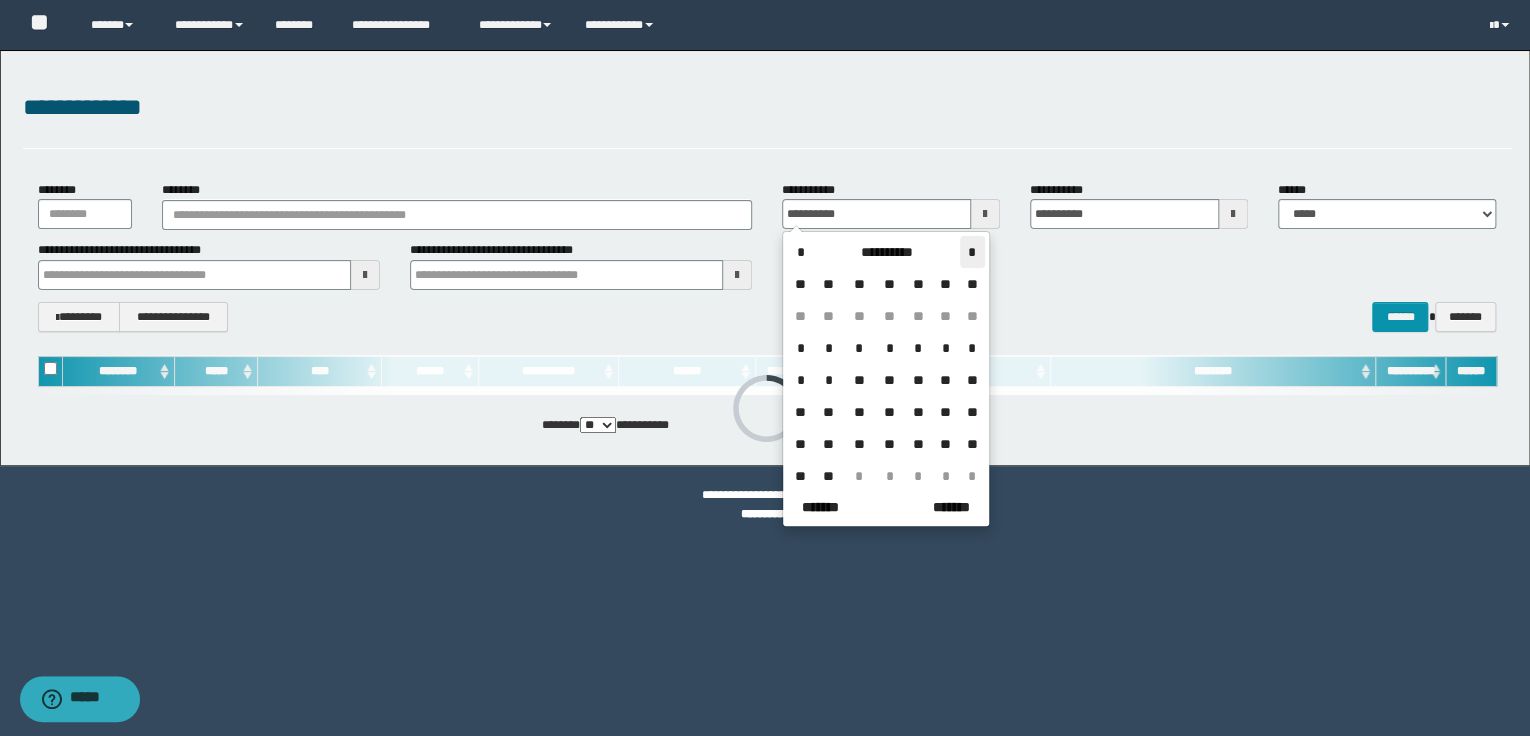 click on "*" at bounding box center [972, 252] 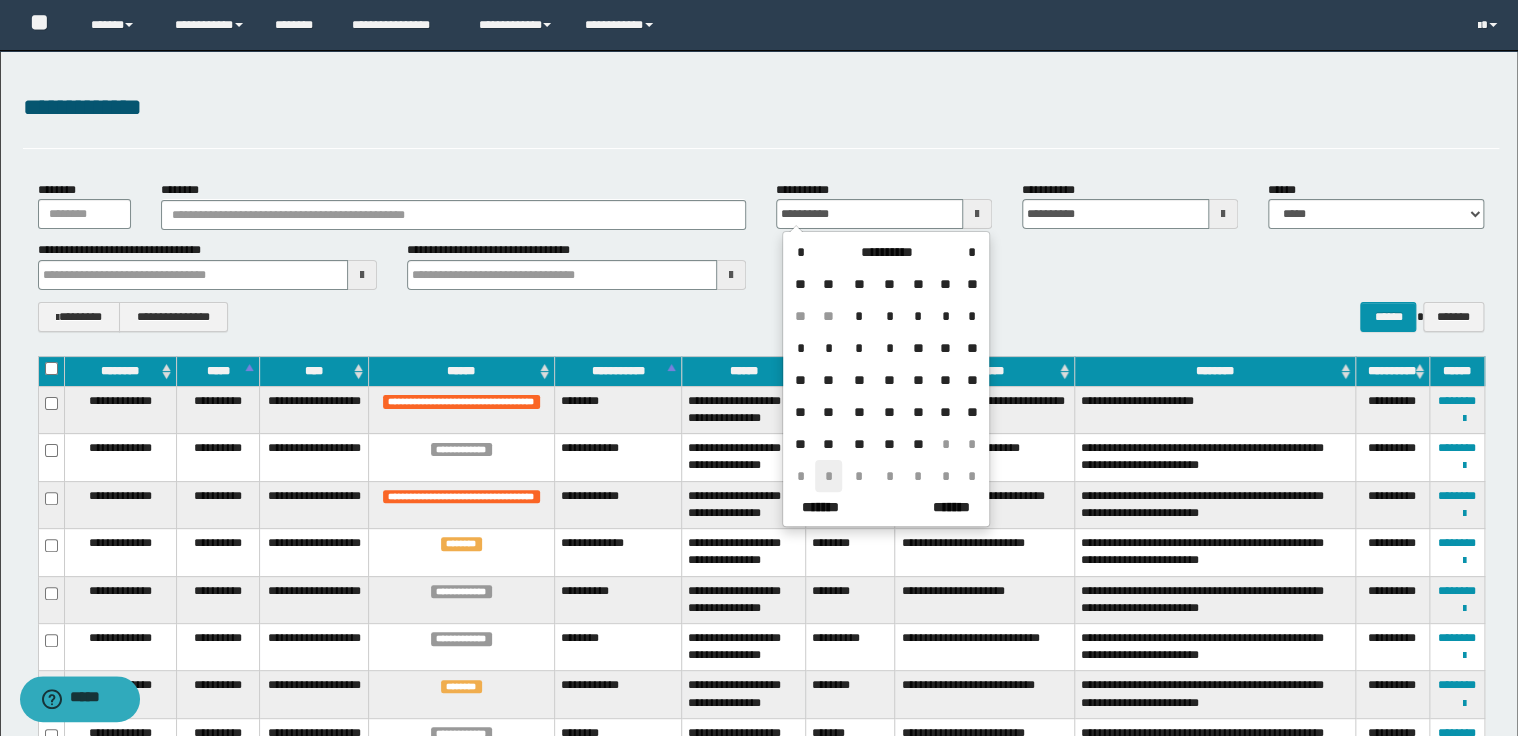 click on "*" at bounding box center [829, 476] 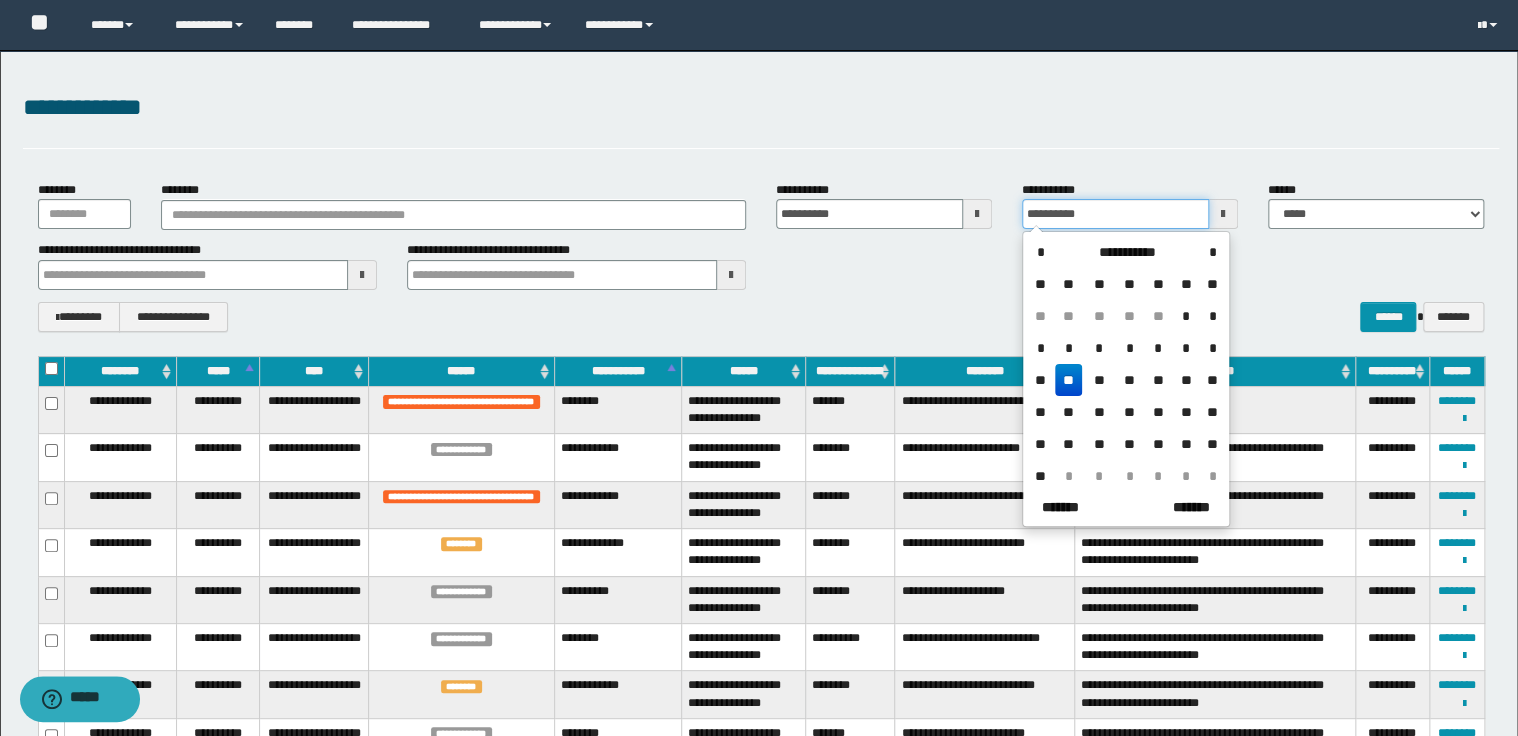 click on "**********" at bounding box center (1115, 214) 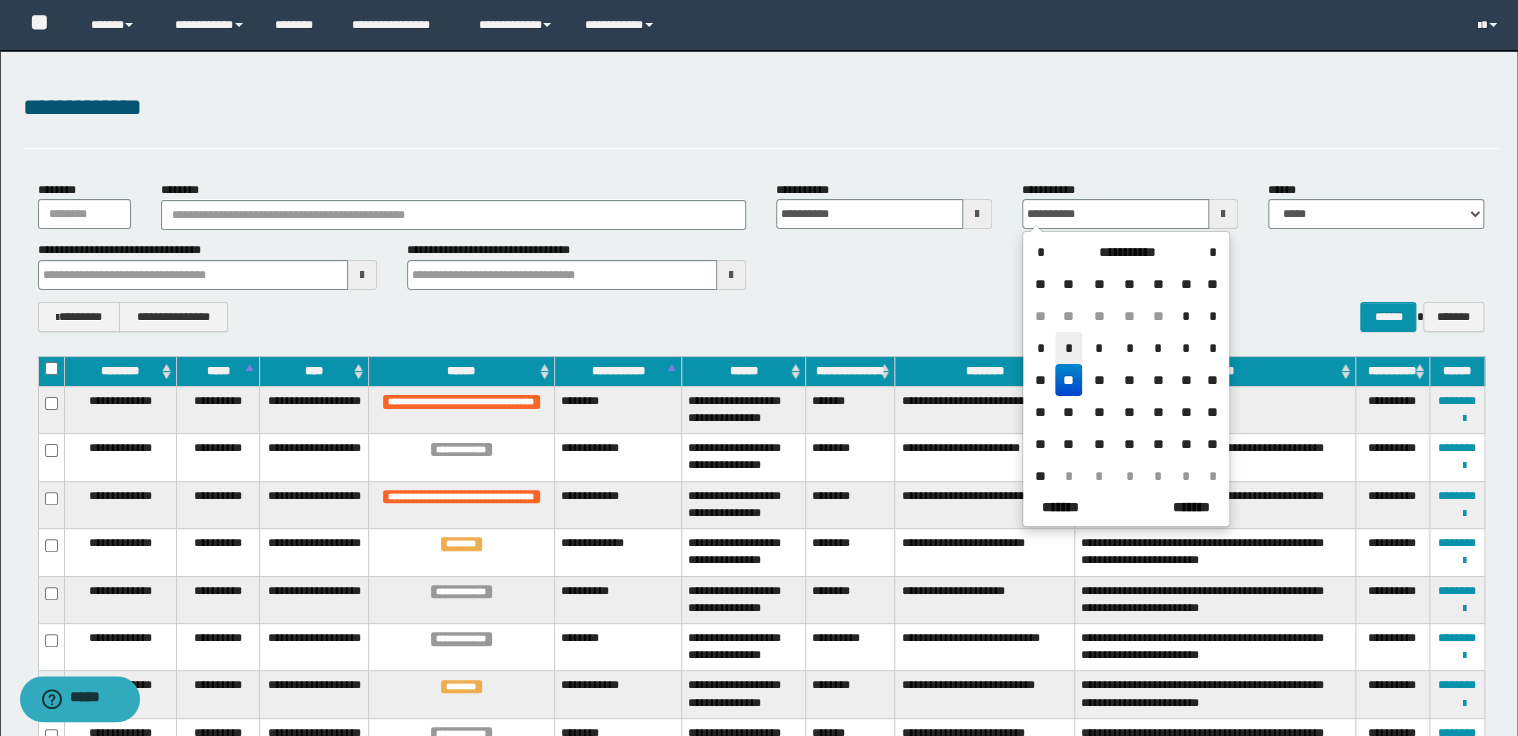 click on "*" at bounding box center [1069, 348] 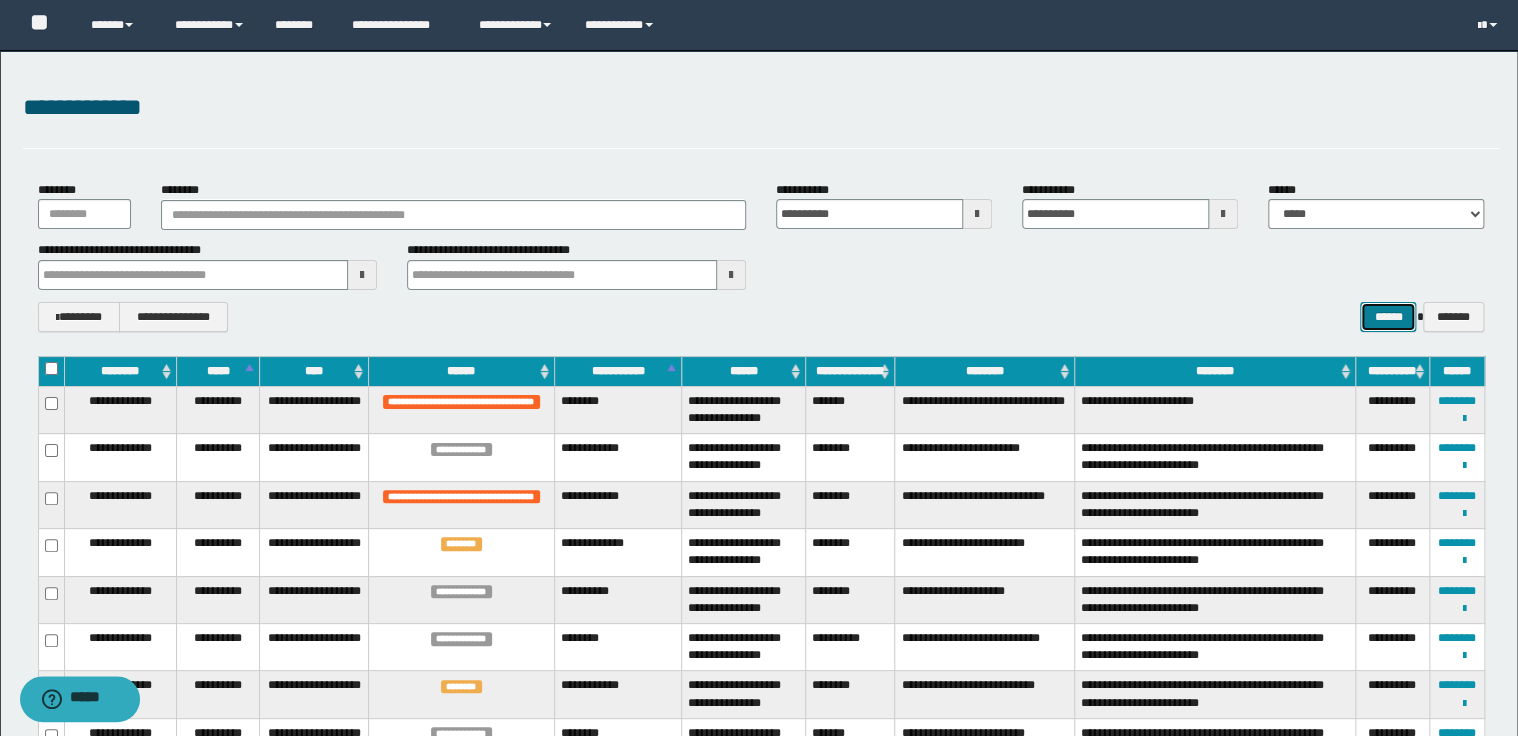 click on "******" at bounding box center [1388, 317] 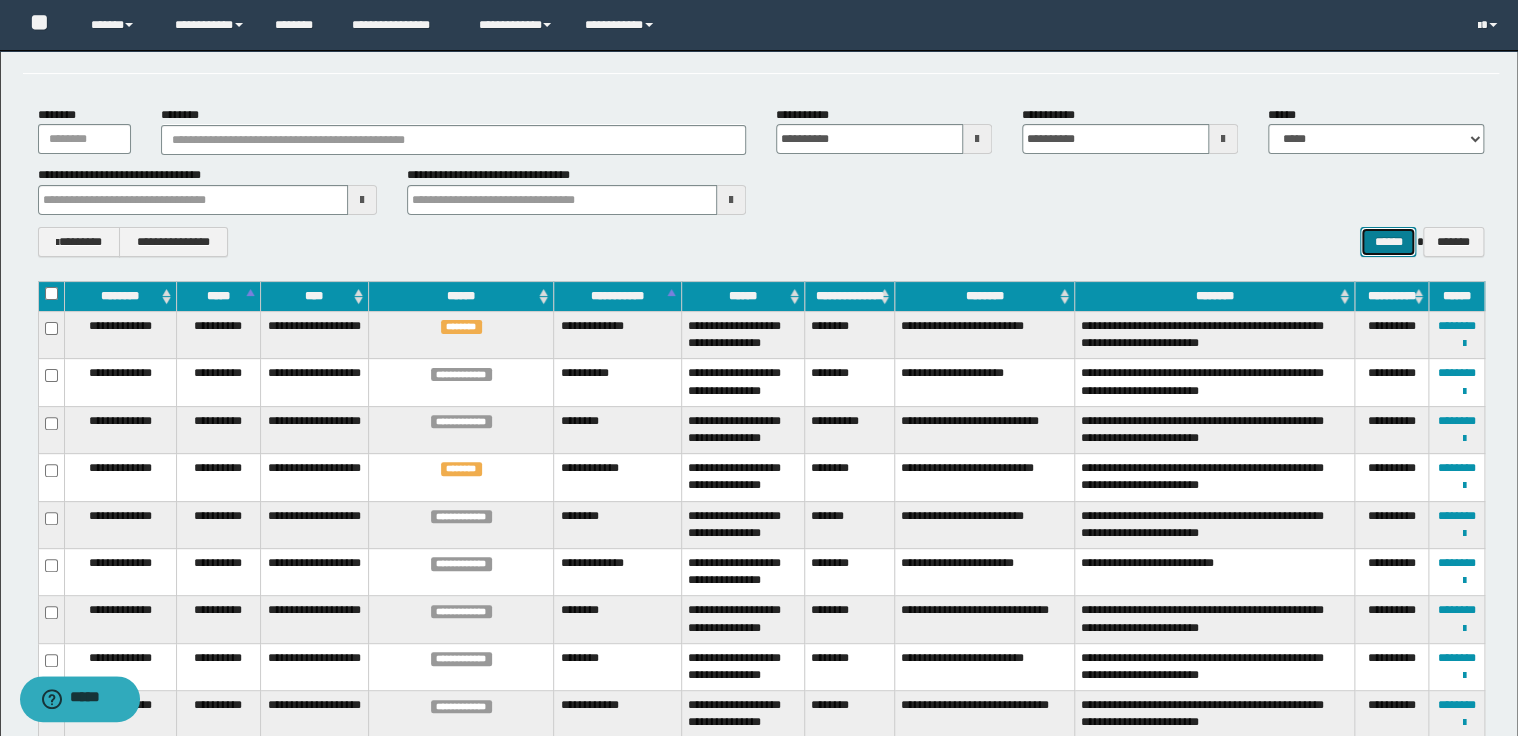 scroll, scrollTop: 160, scrollLeft: 0, axis: vertical 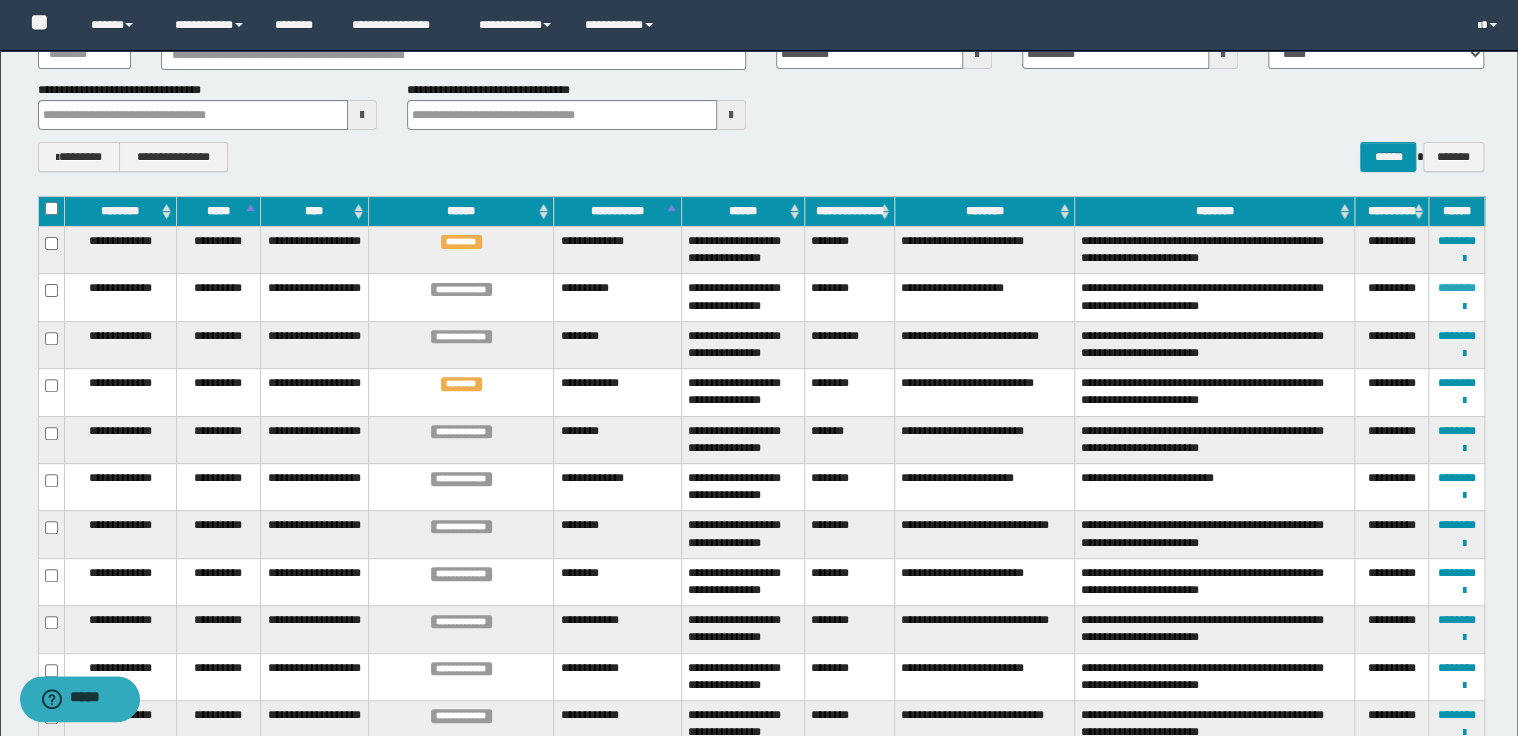 click on "********" at bounding box center (1457, 288) 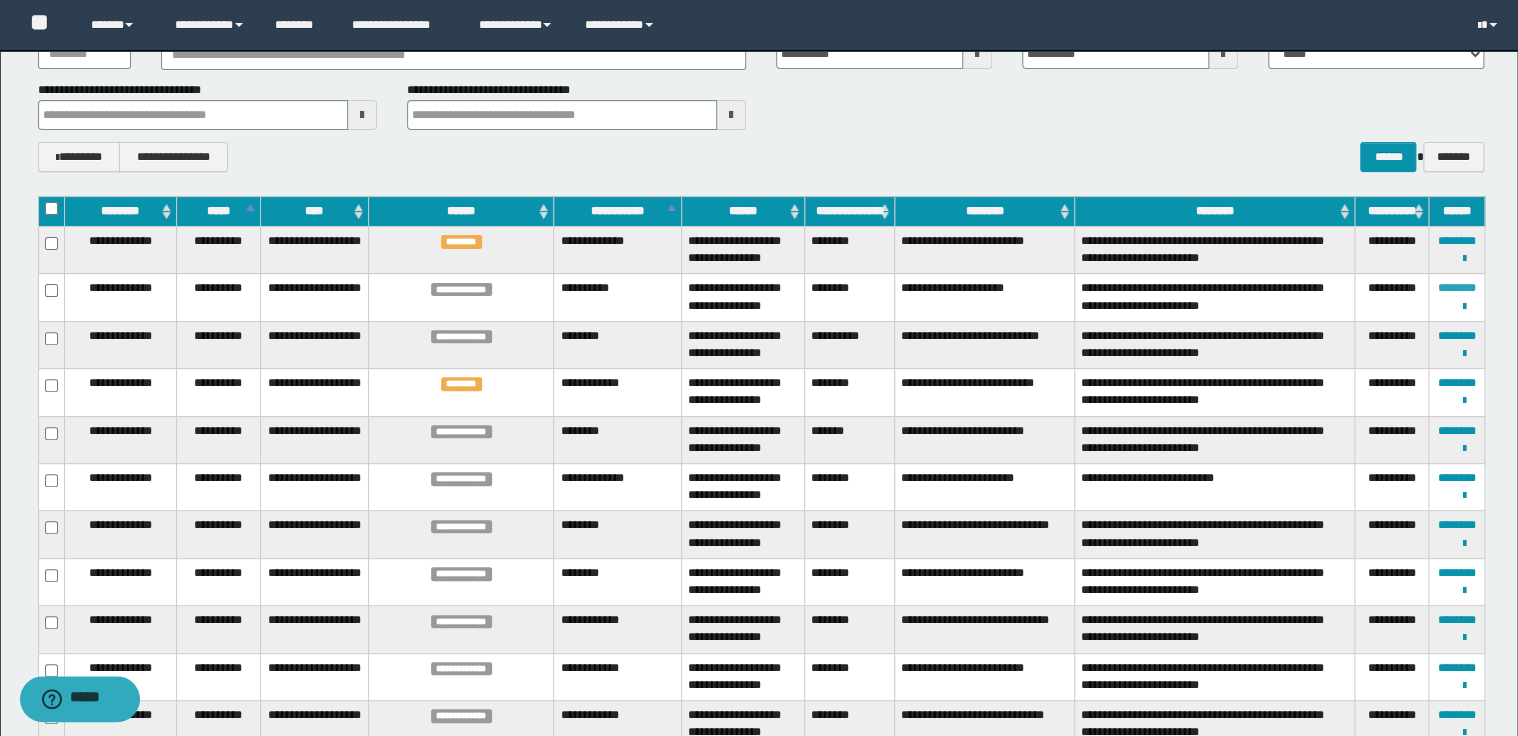 type 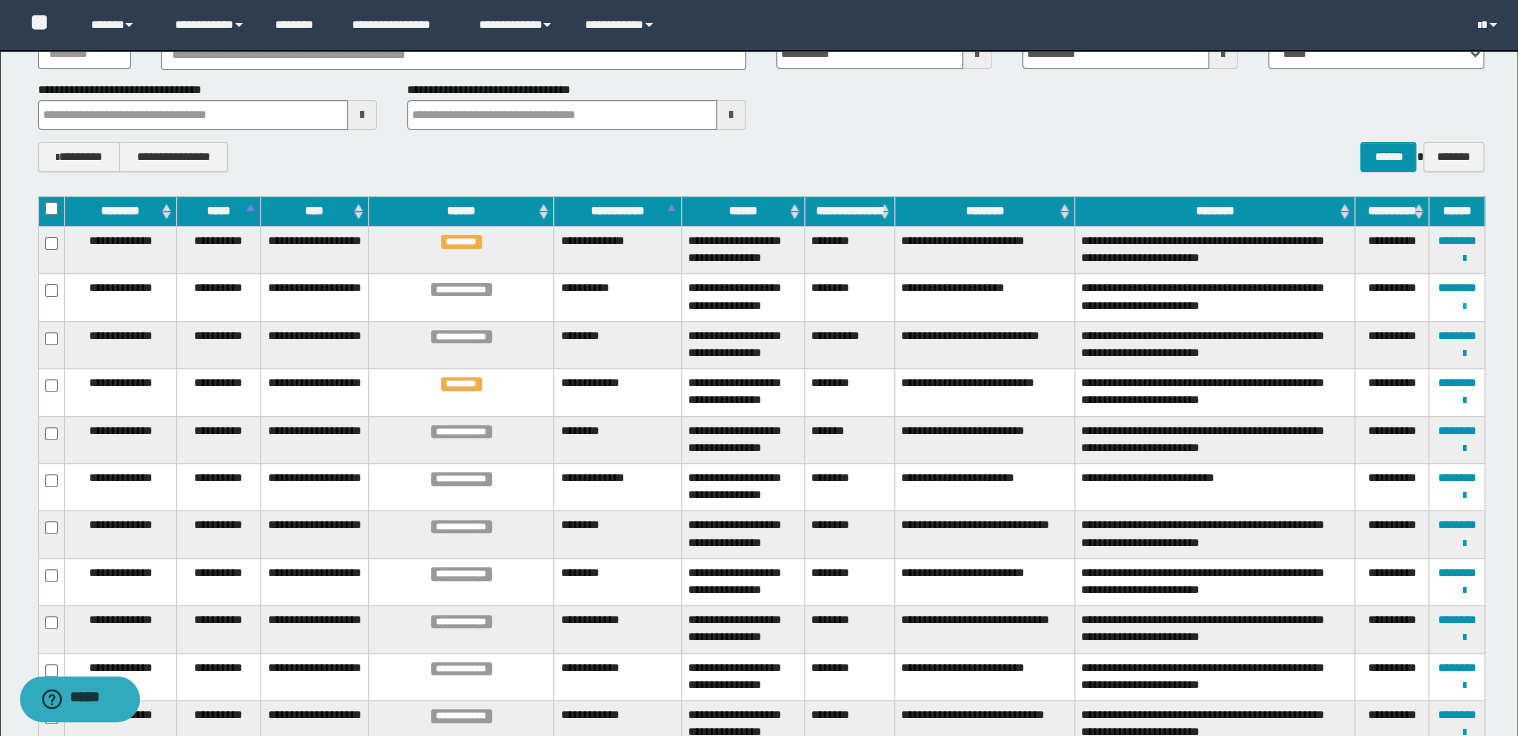 click at bounding box center (1464, 307) 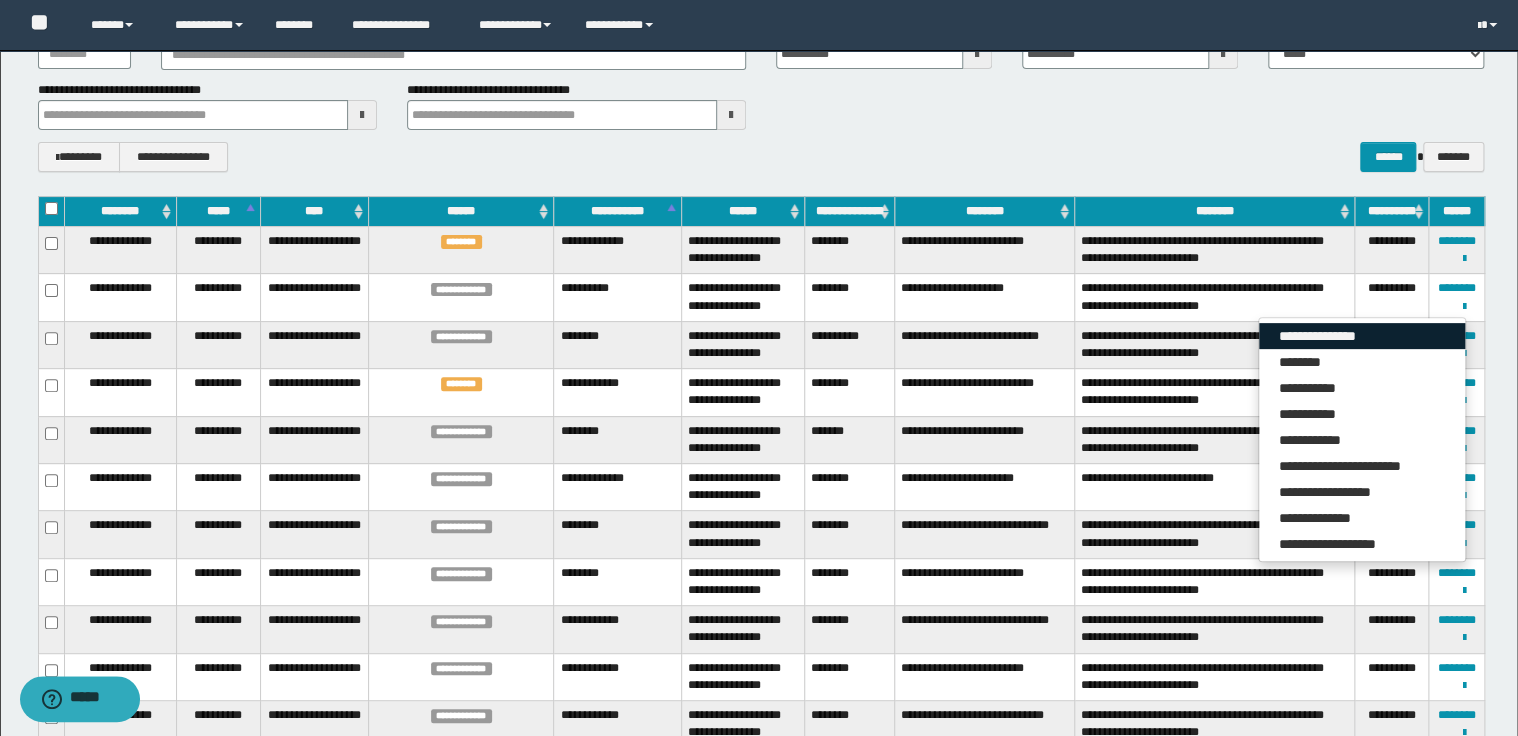 click on "**********" at bounding box center (1362, 336) 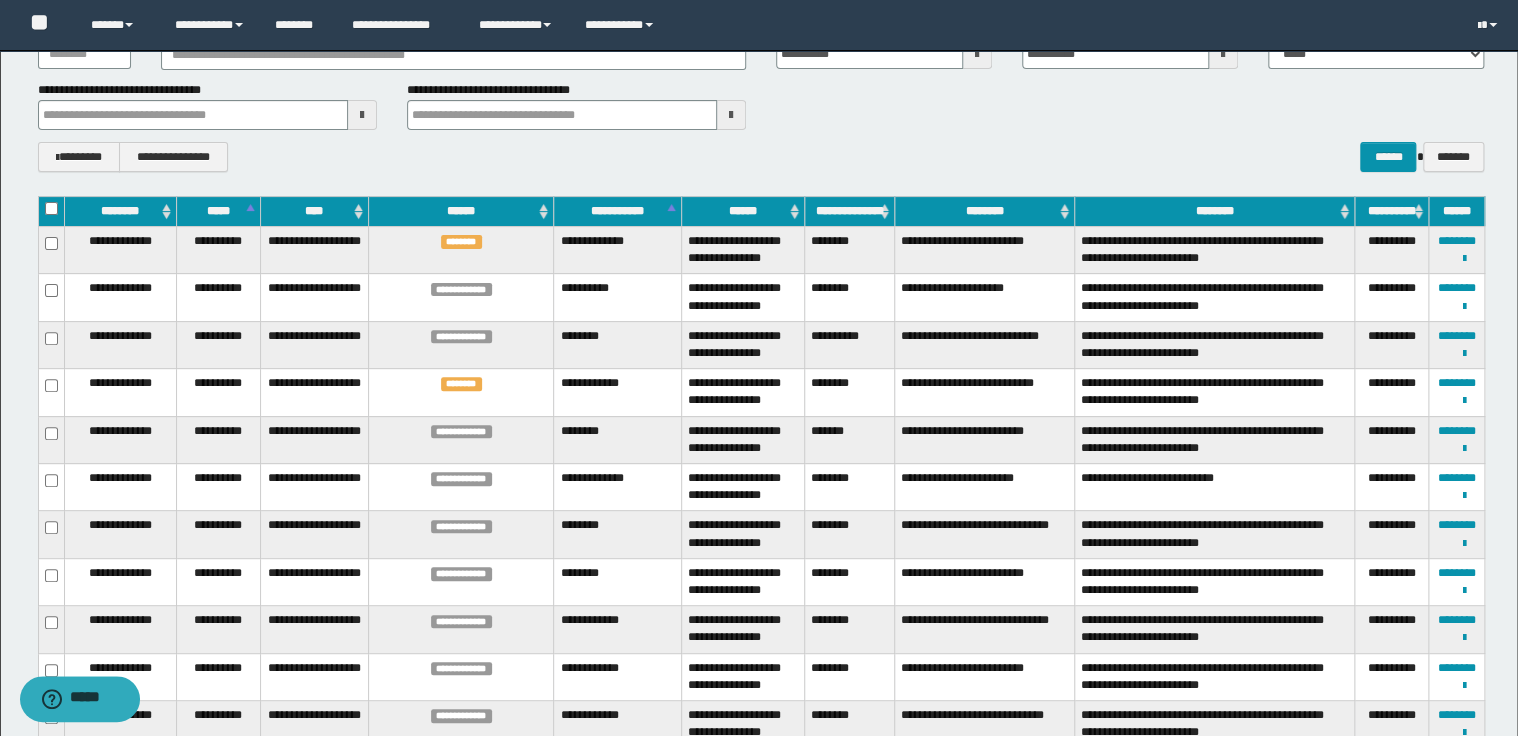 scroll, scrollTop: 0, scrollLeft: 0, axis: both 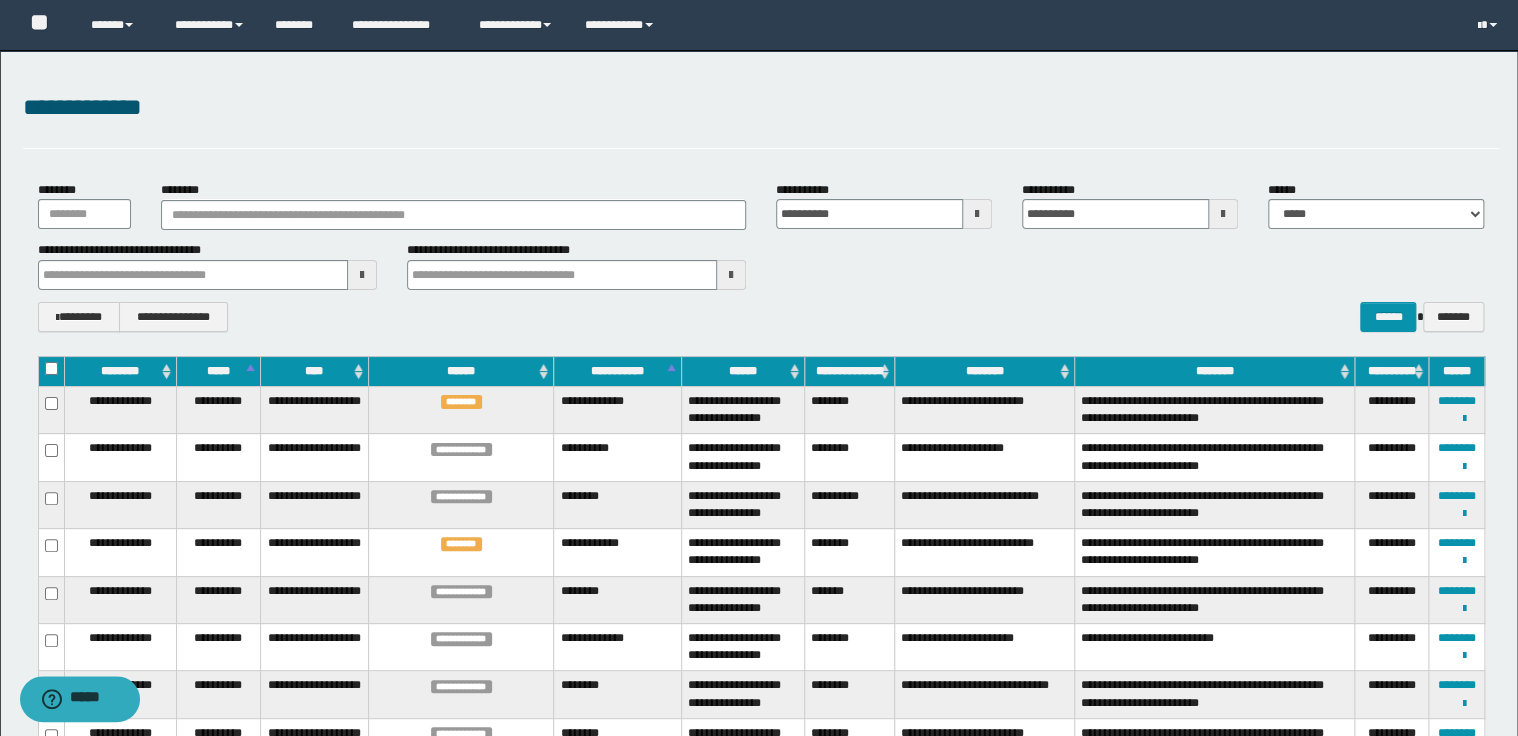 type 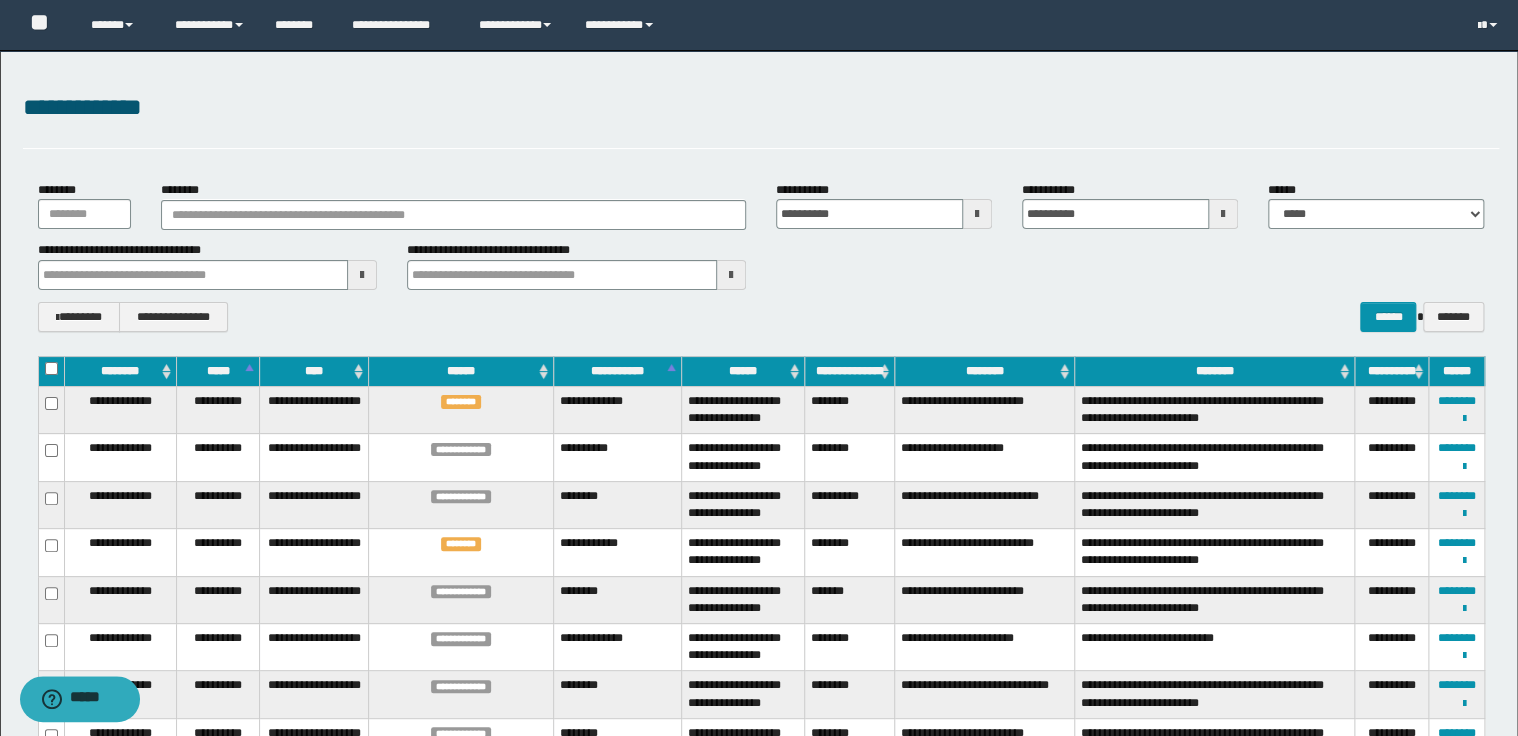 type 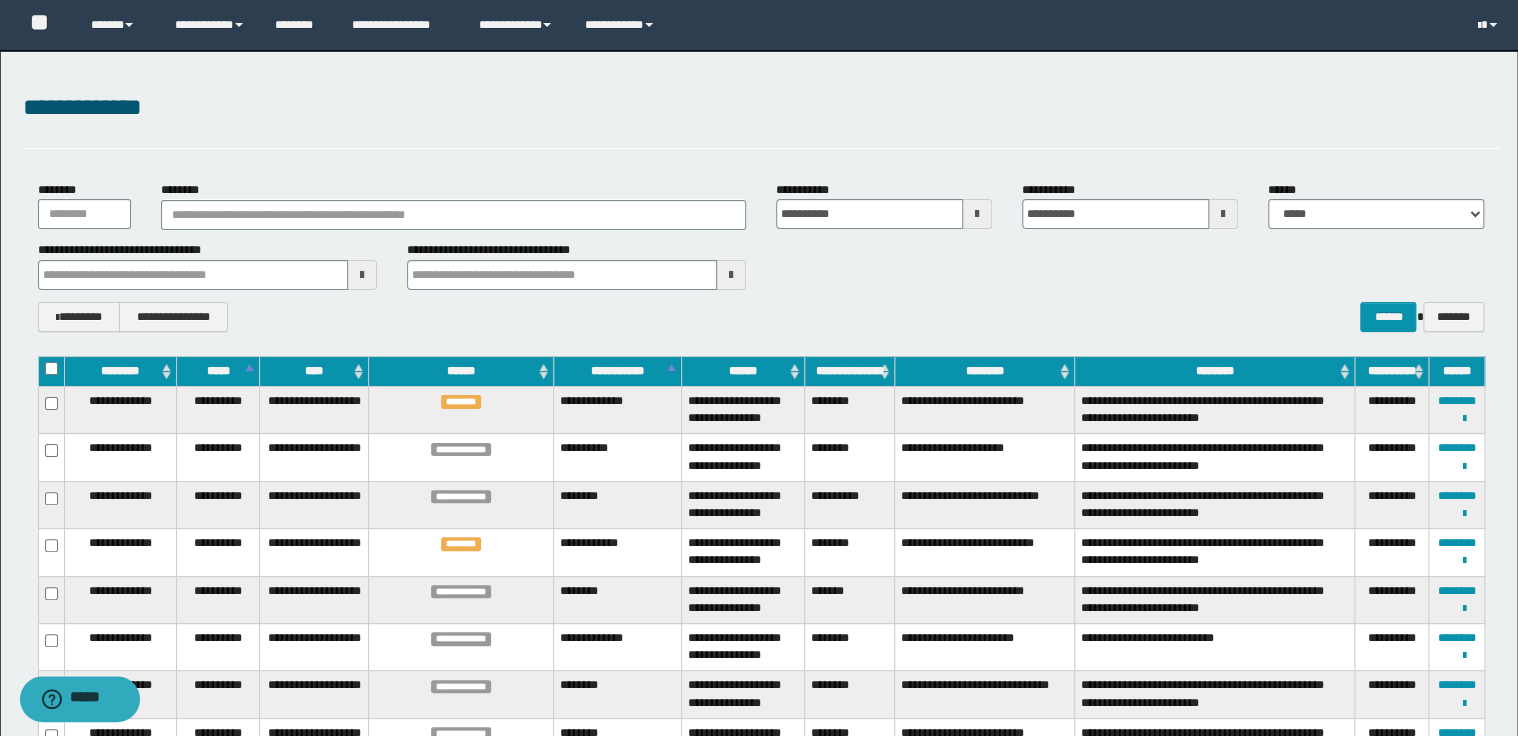 type 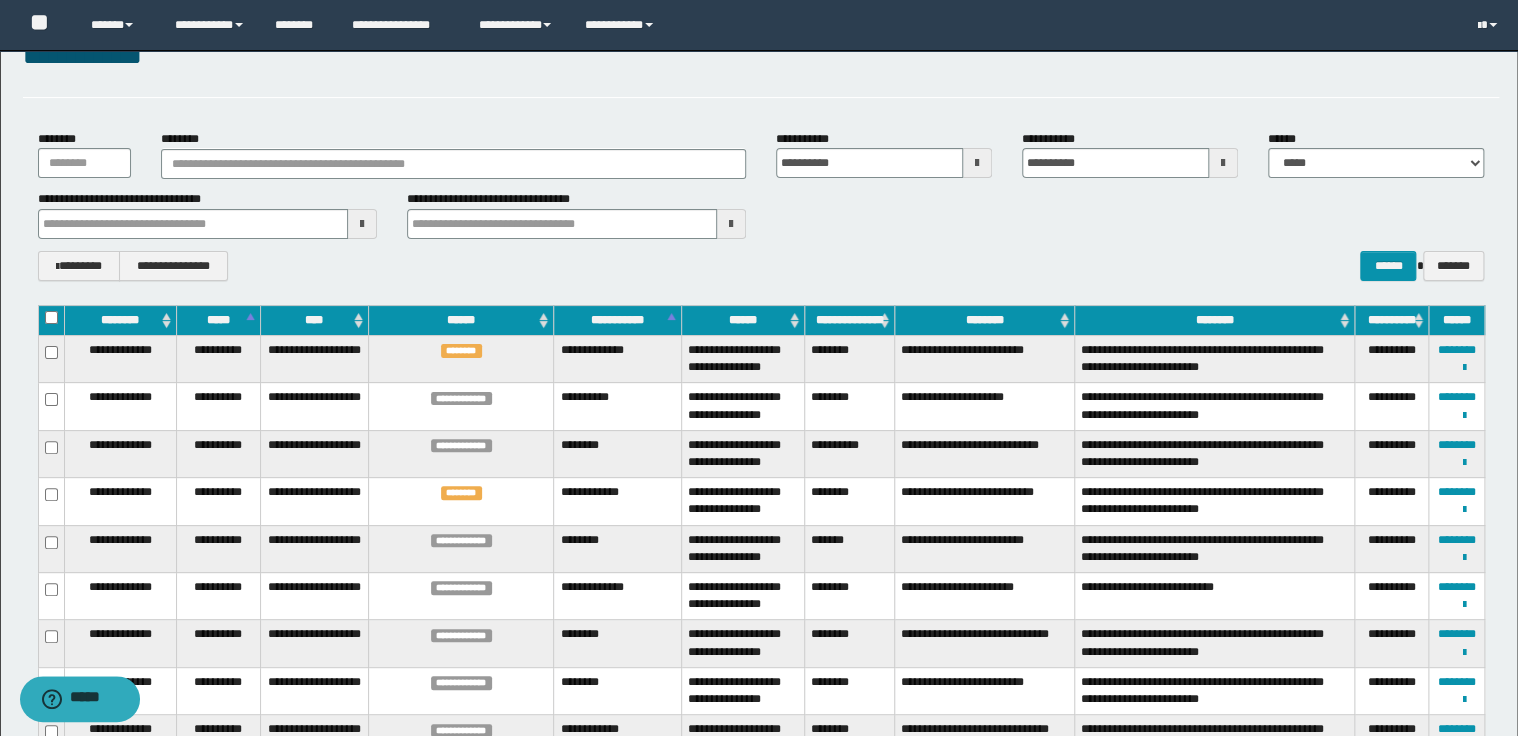 scroll, scrollTop: 80, scrollLeft: 0, axis: vertical 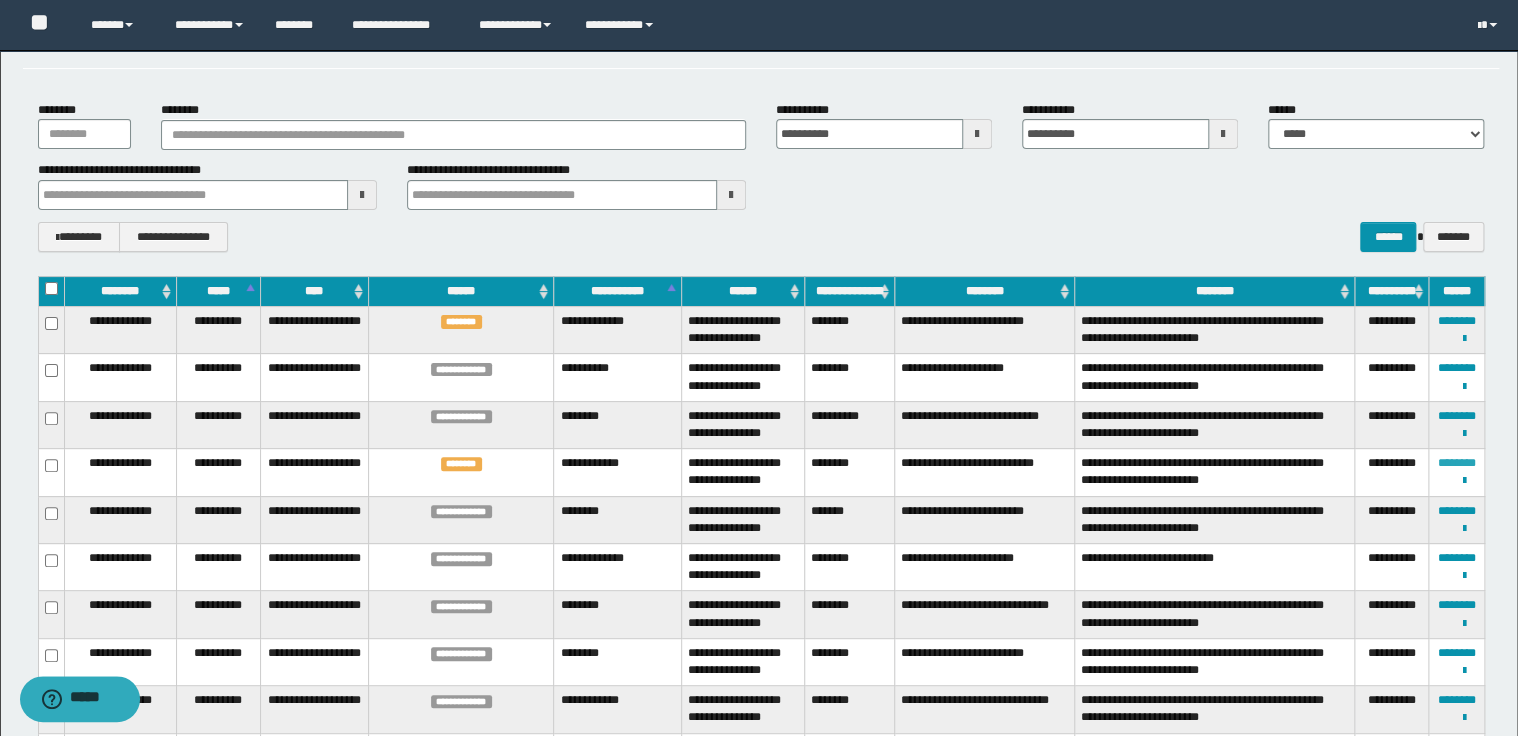 click on "********" at bounding box center (1457, 463) 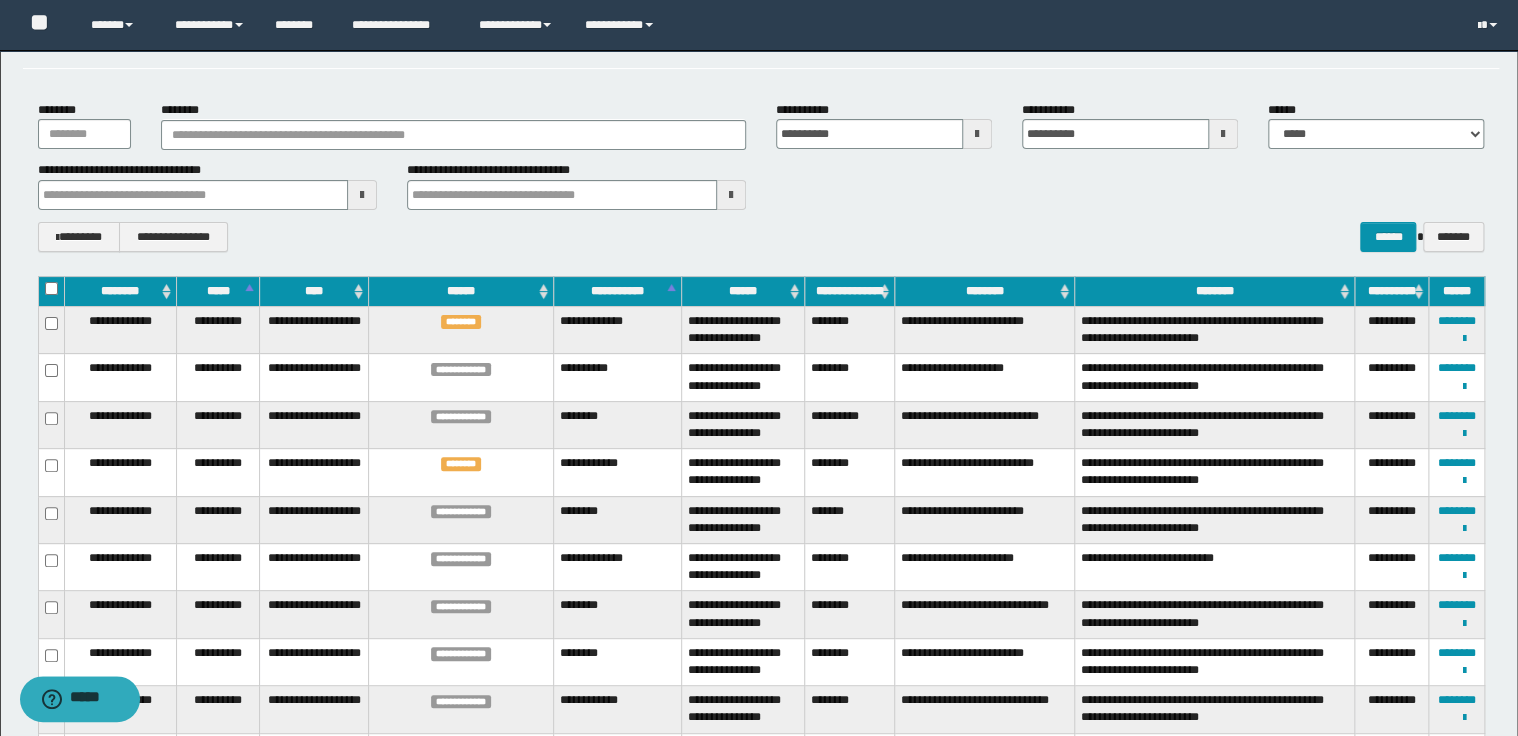 type 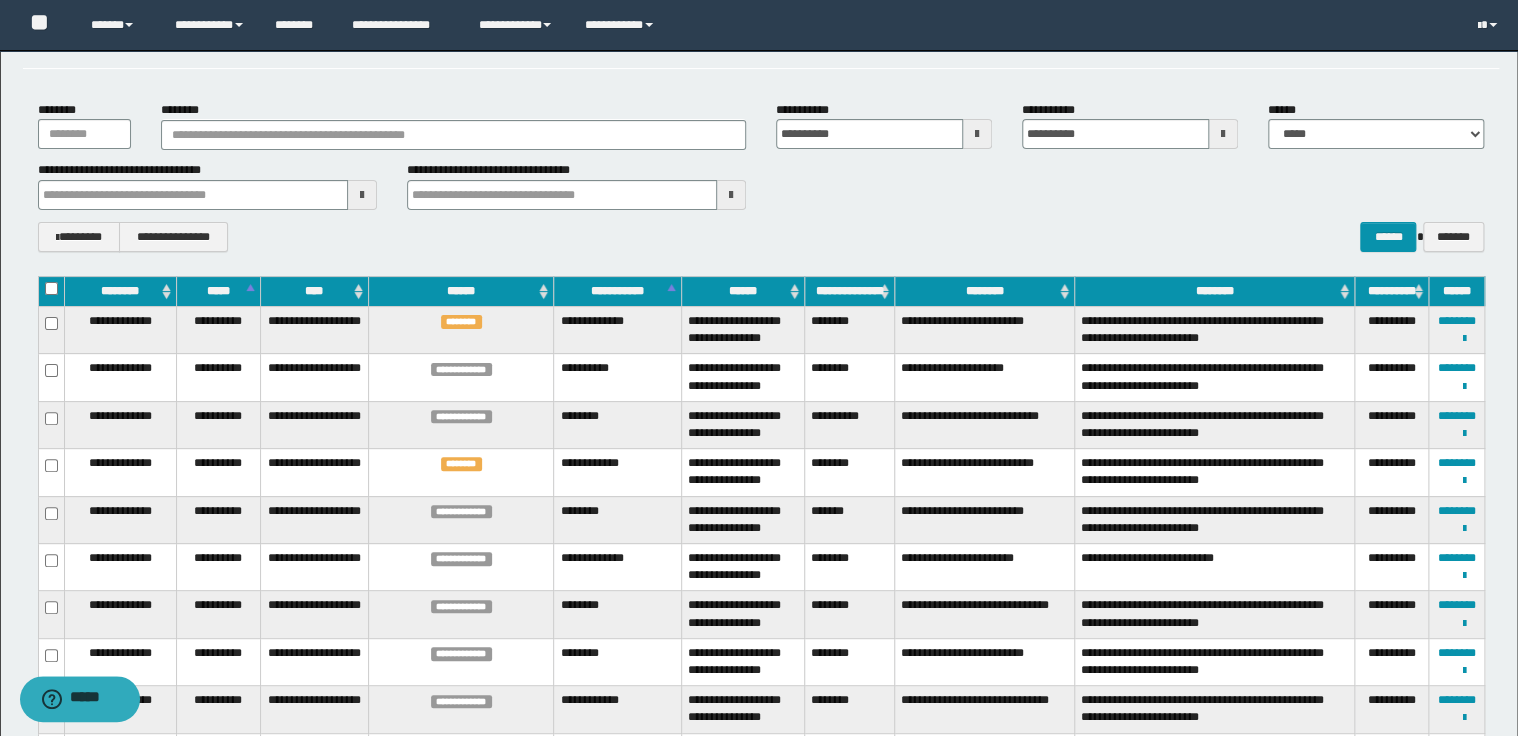 type 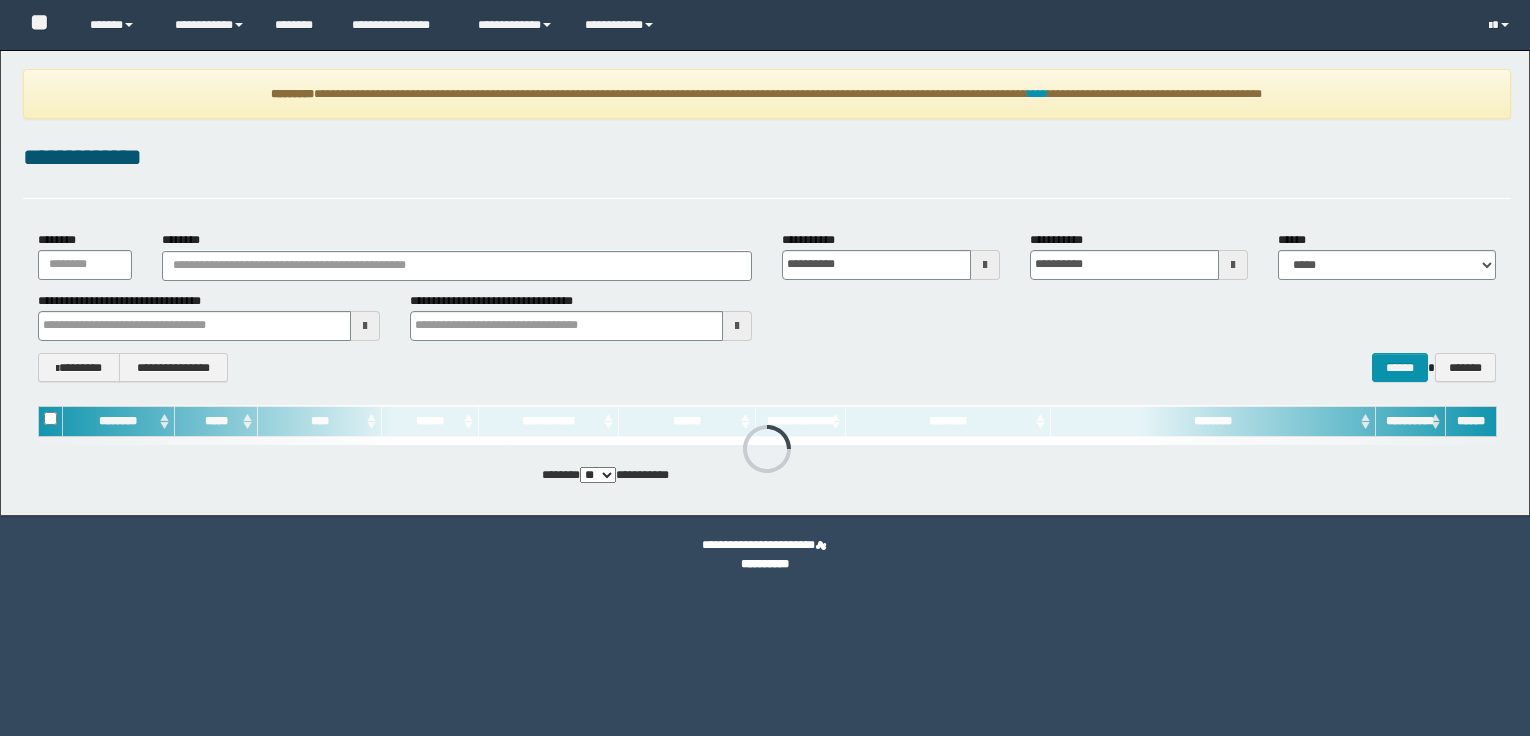 scroll, scrollTop: 0, scrollLeft: 0, axis: both 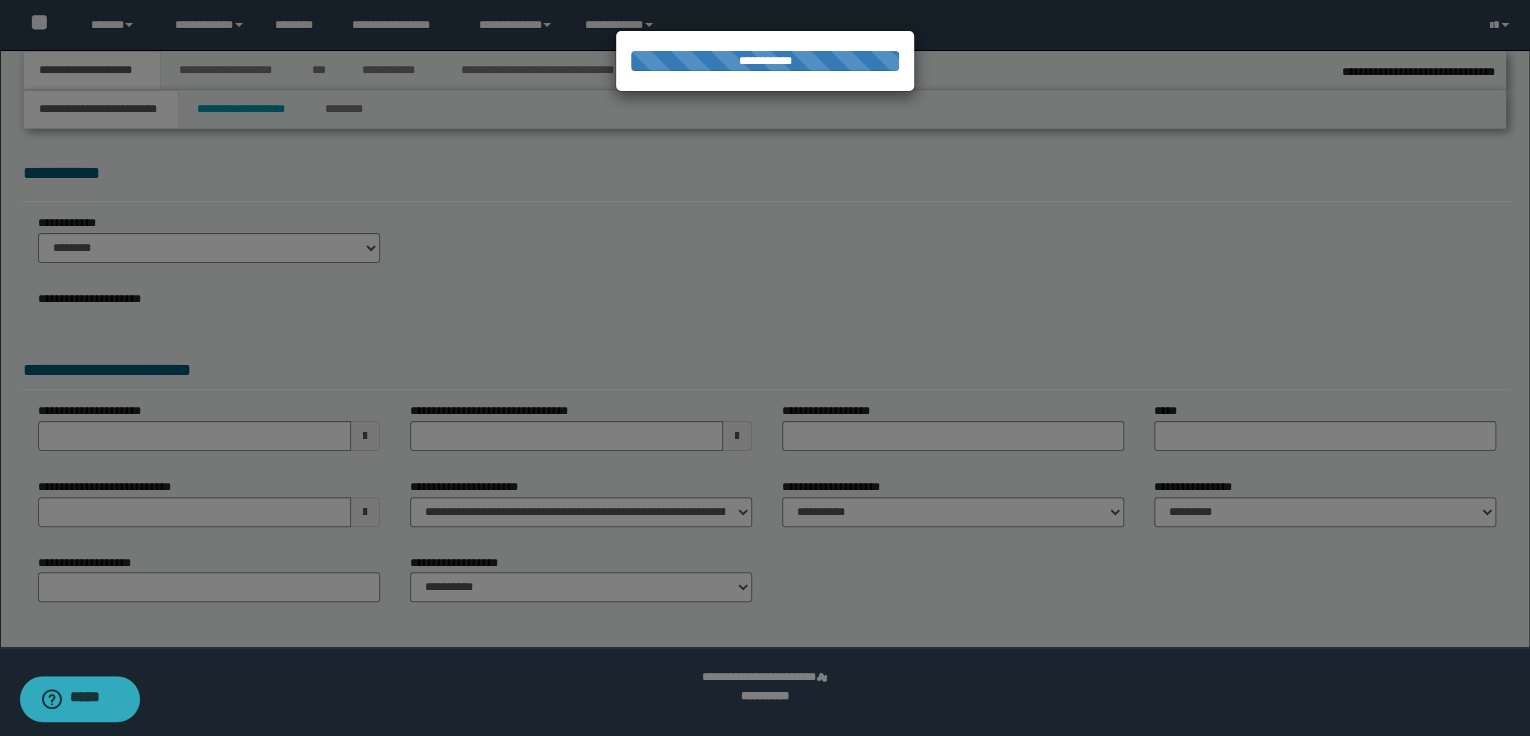 select on "*" 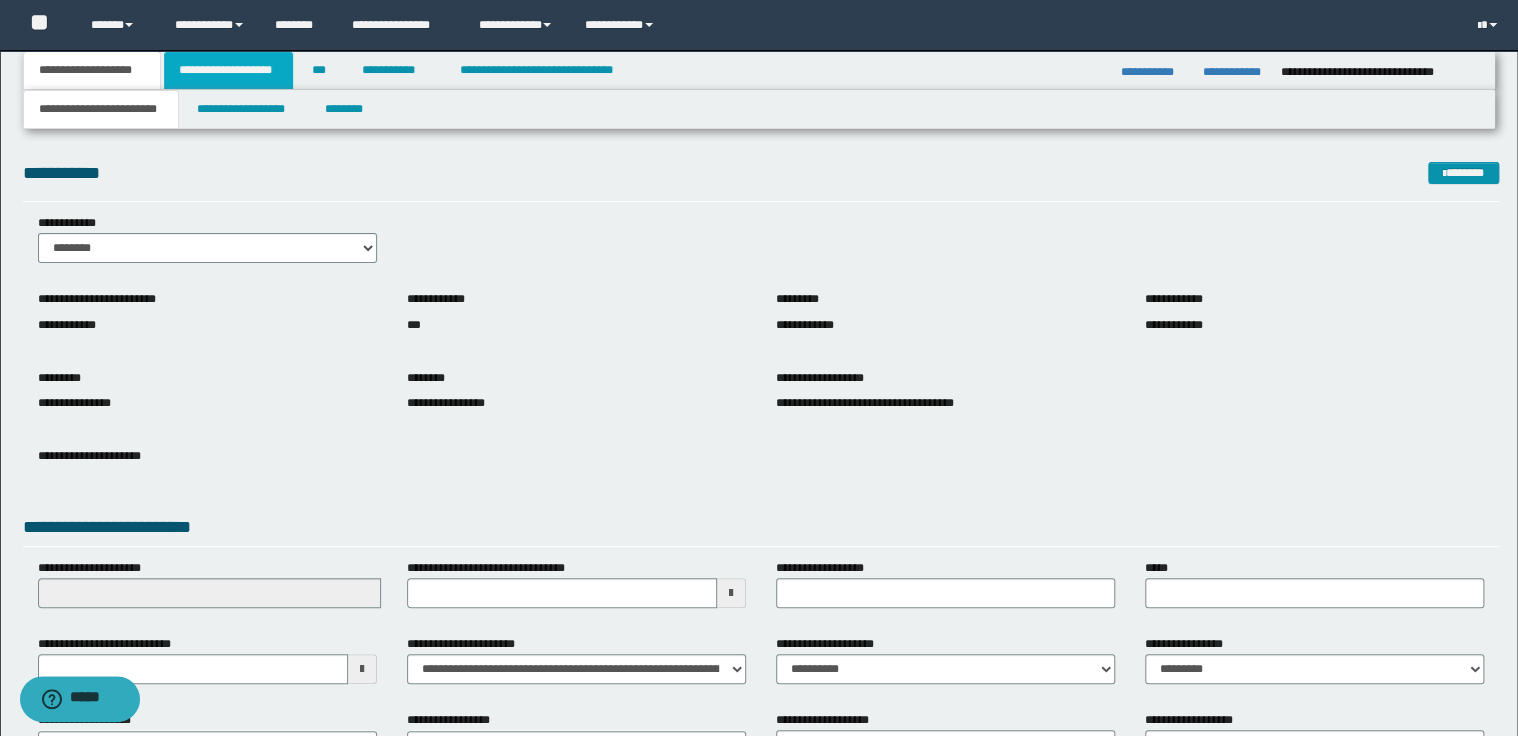 click on "**********" at bounding box center [228, 70] 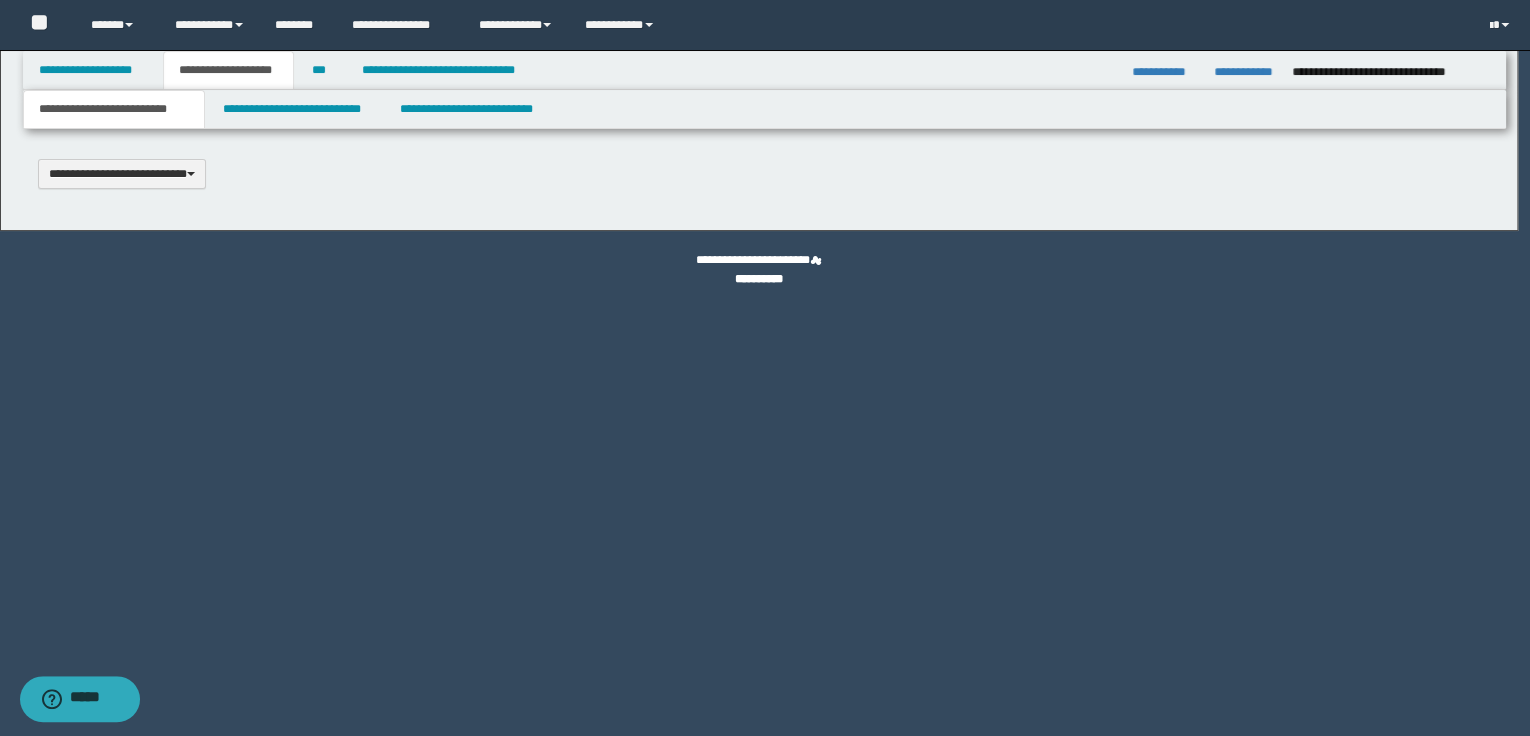 type 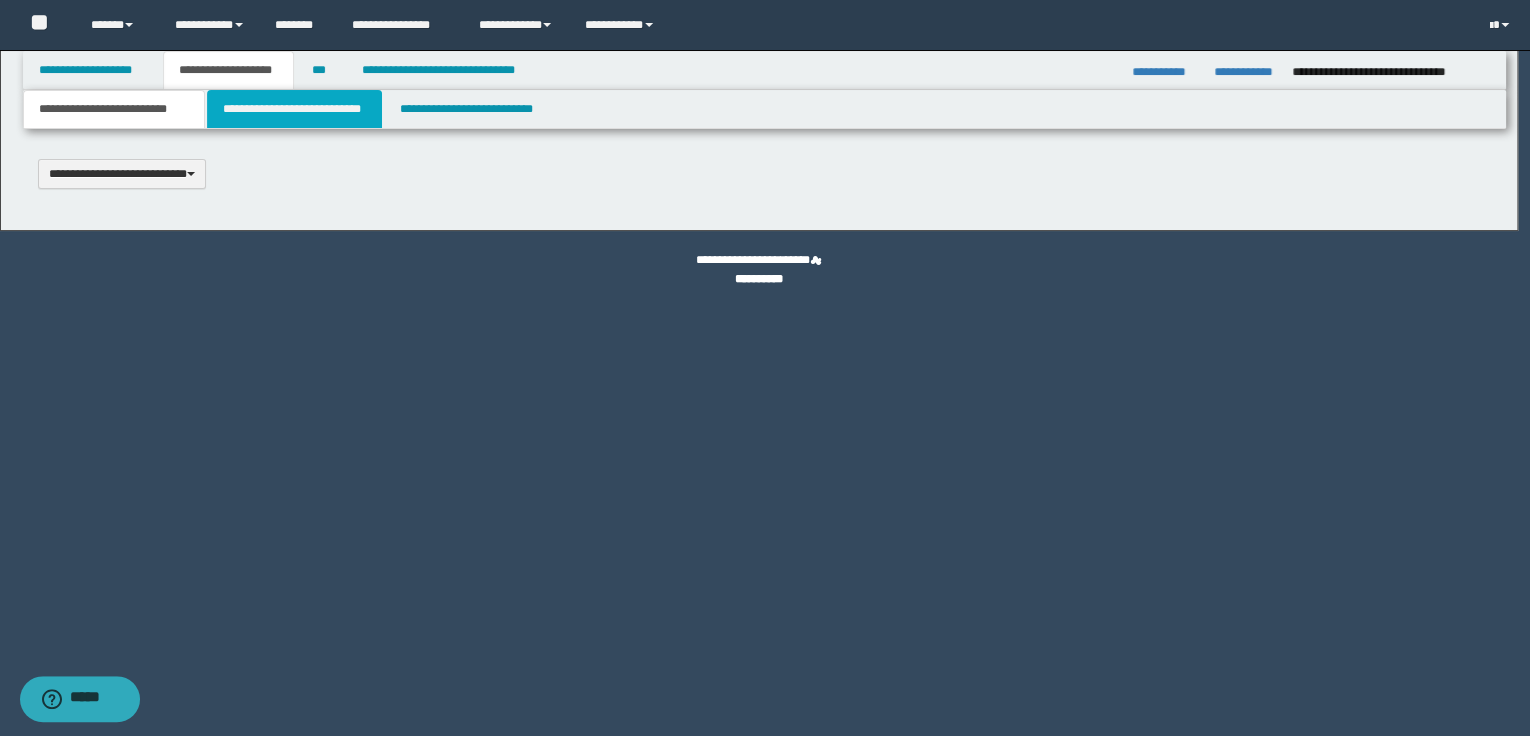 click on "**********" at bounding box center [294, 109] 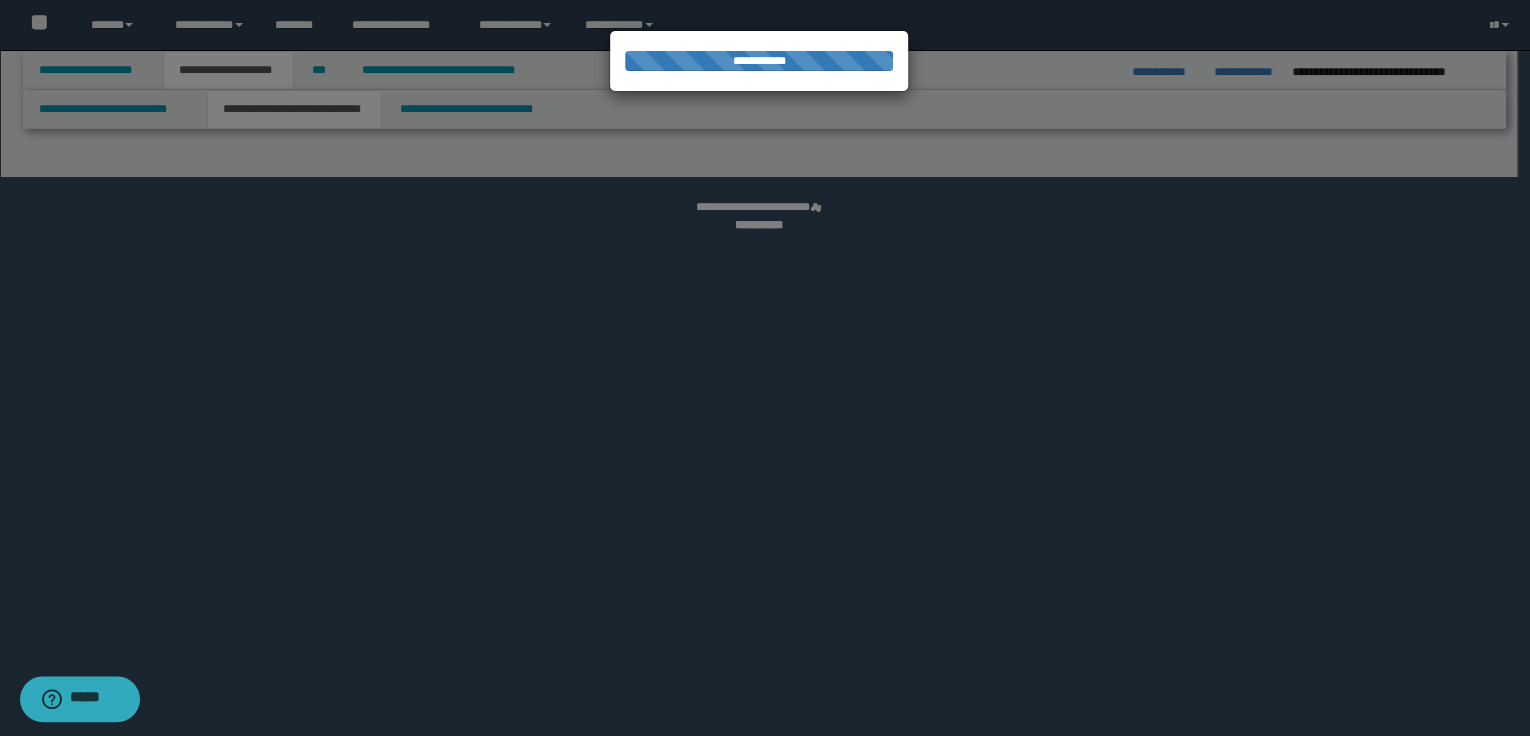 select on "*" 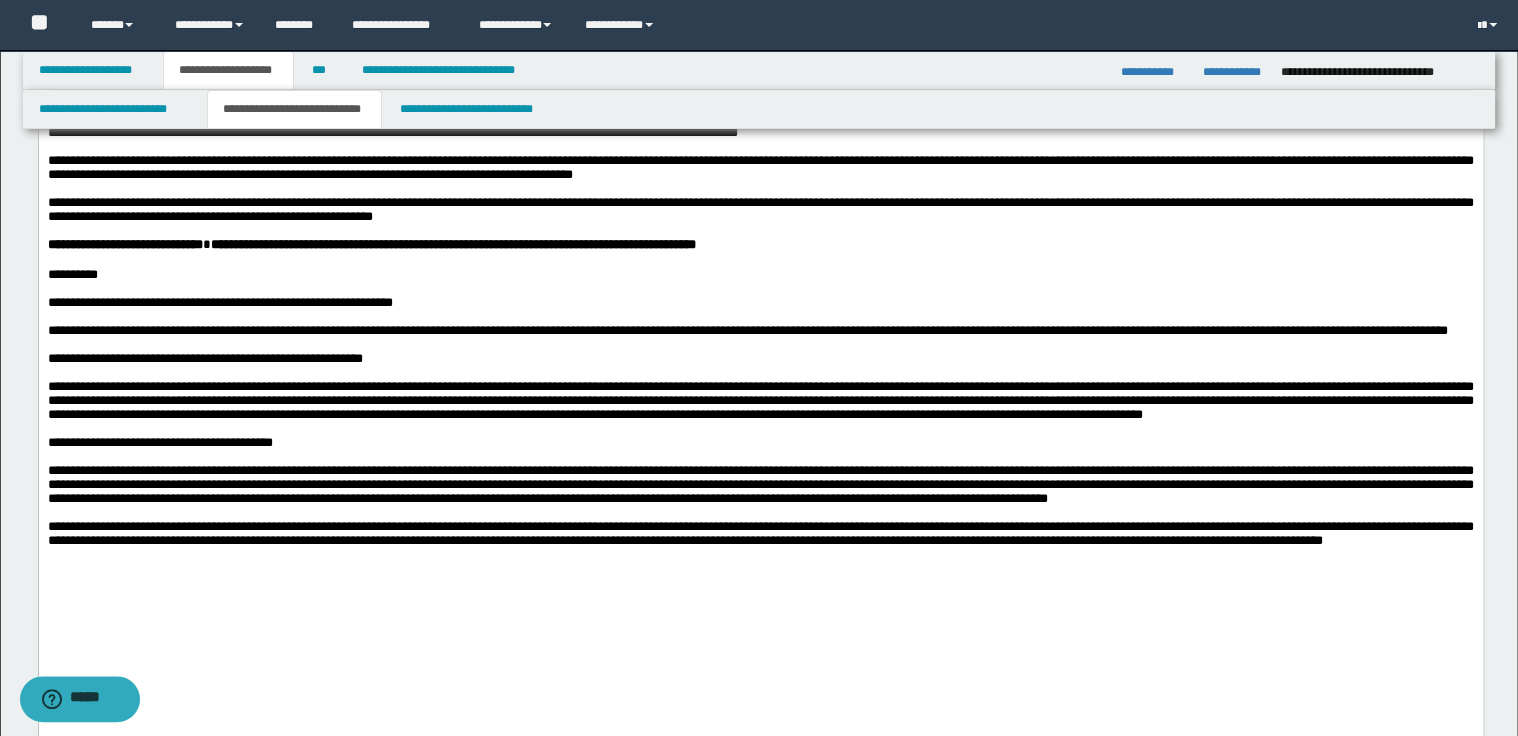 scroll, scrollTop: 800, scrollLeft: 0, axis: vertical 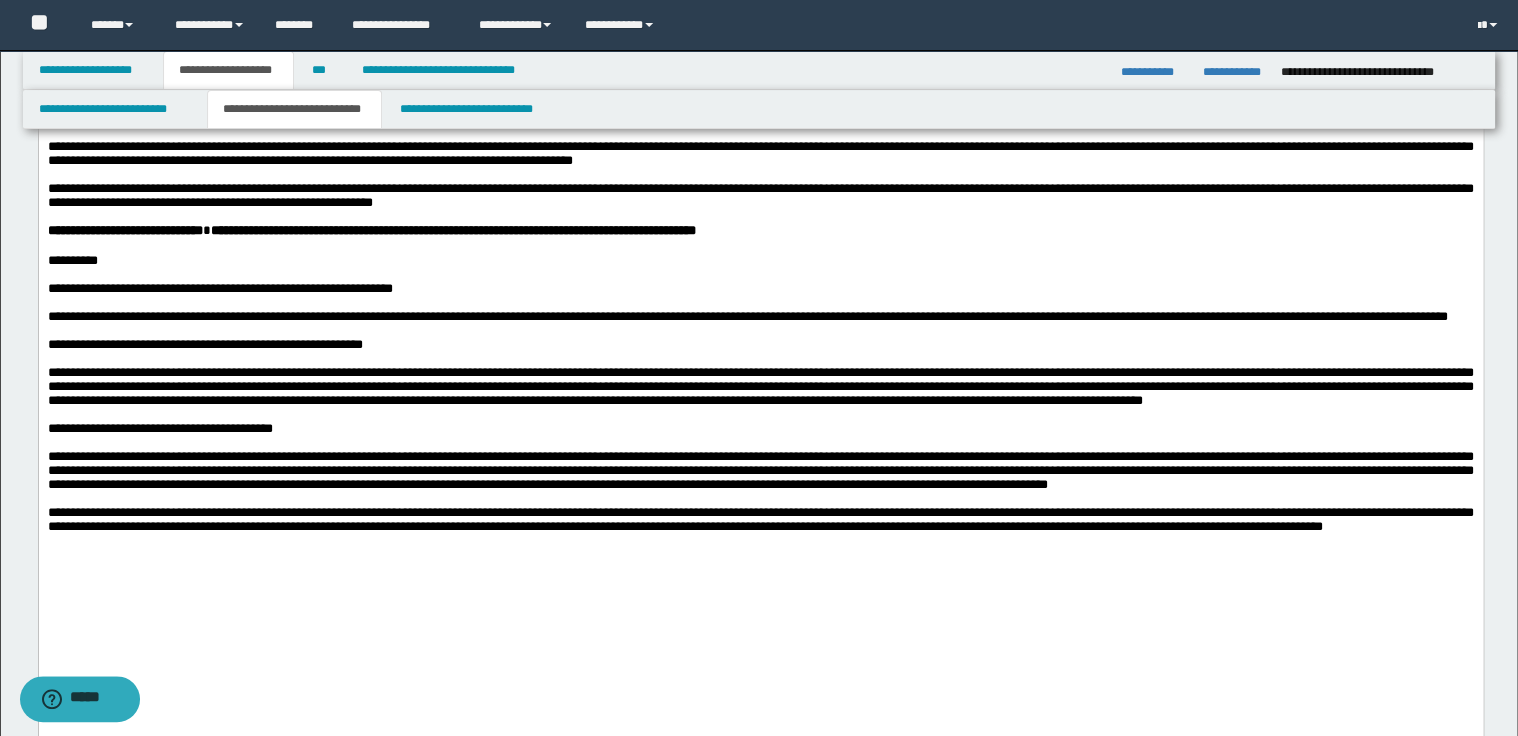 click on "**********" at bounding box center [760, 261] 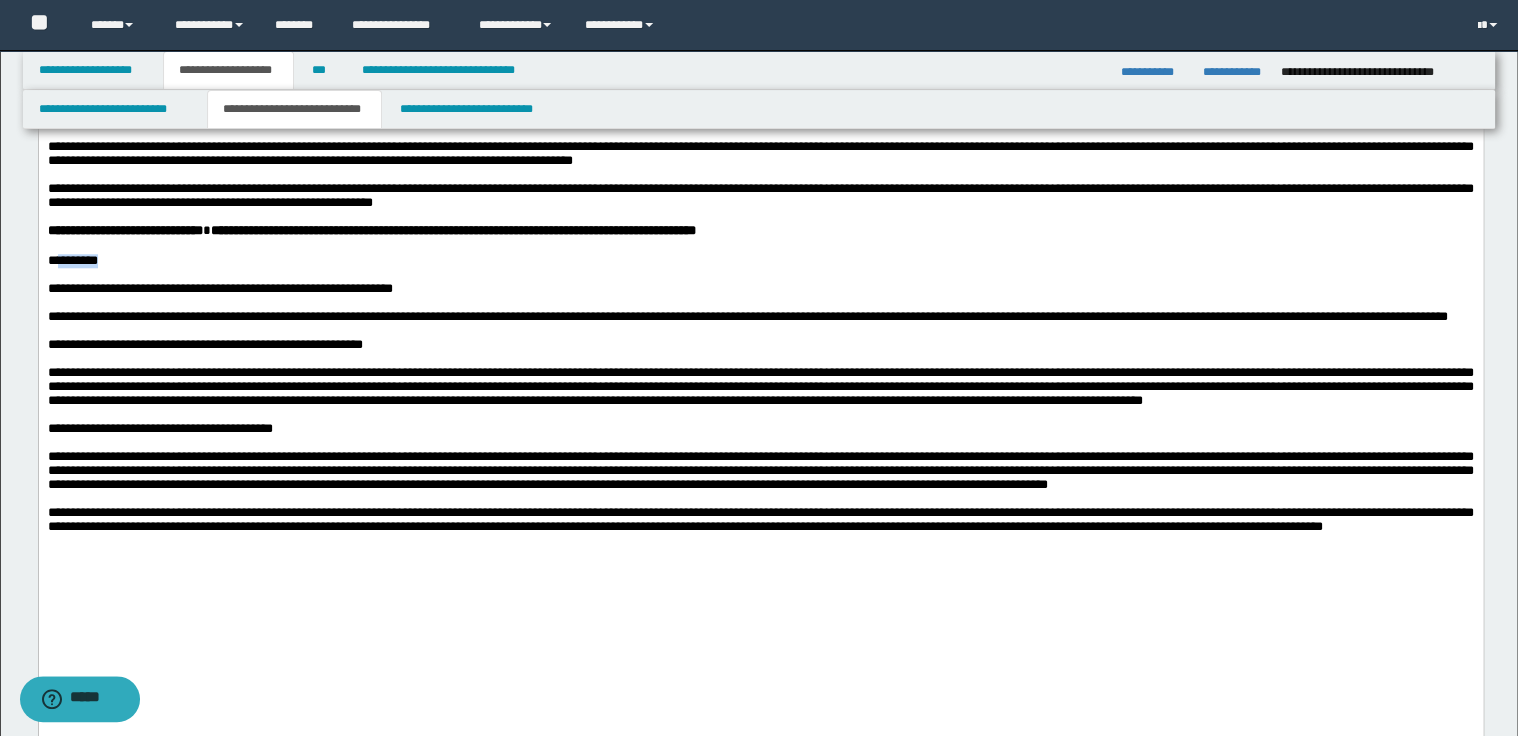 drag, startPoint x: 127, startPoint y: 376, endPoint x: 69, endPoint y: 373, distance: 58.077534 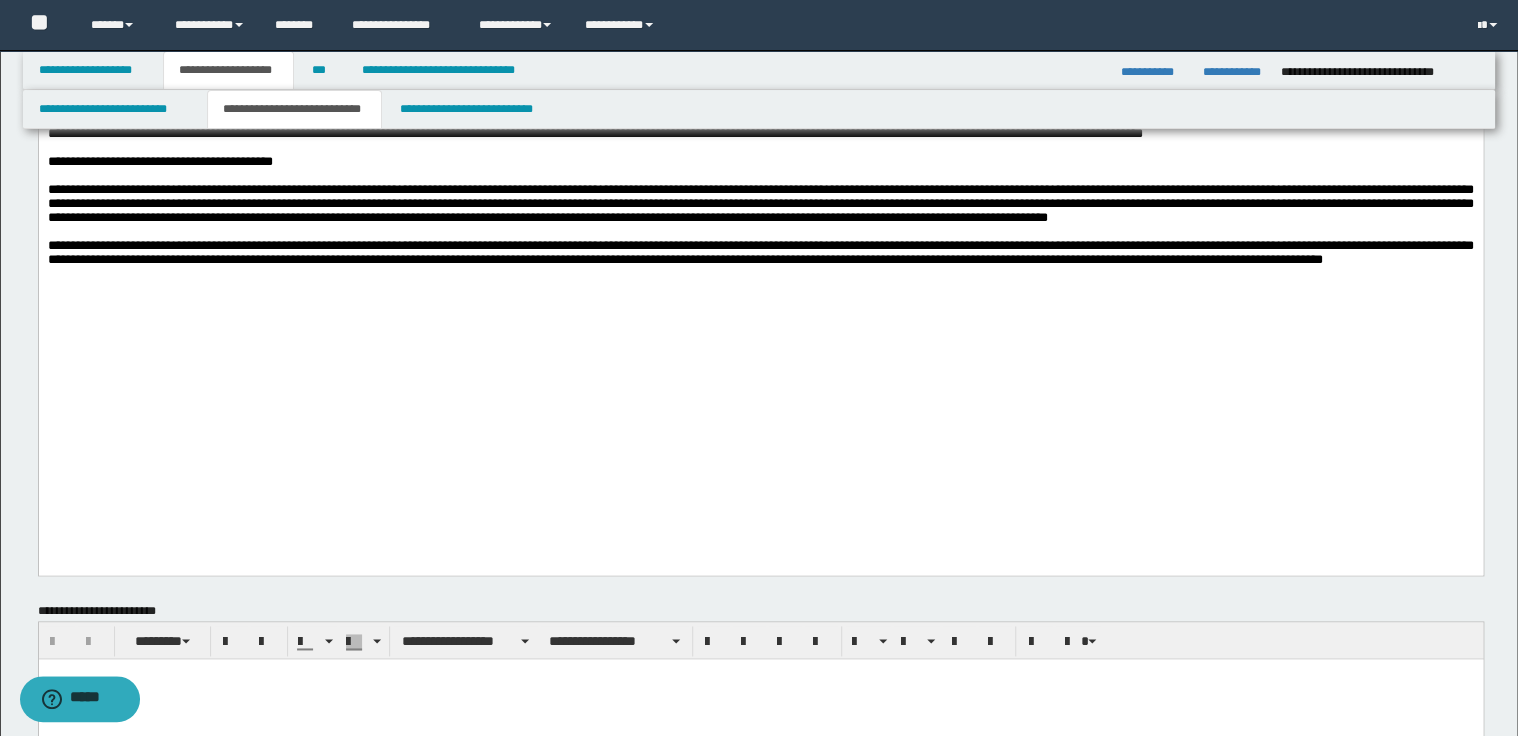 scroll, scrollTop: 1040, scrollLeft: 0, axis: vertical 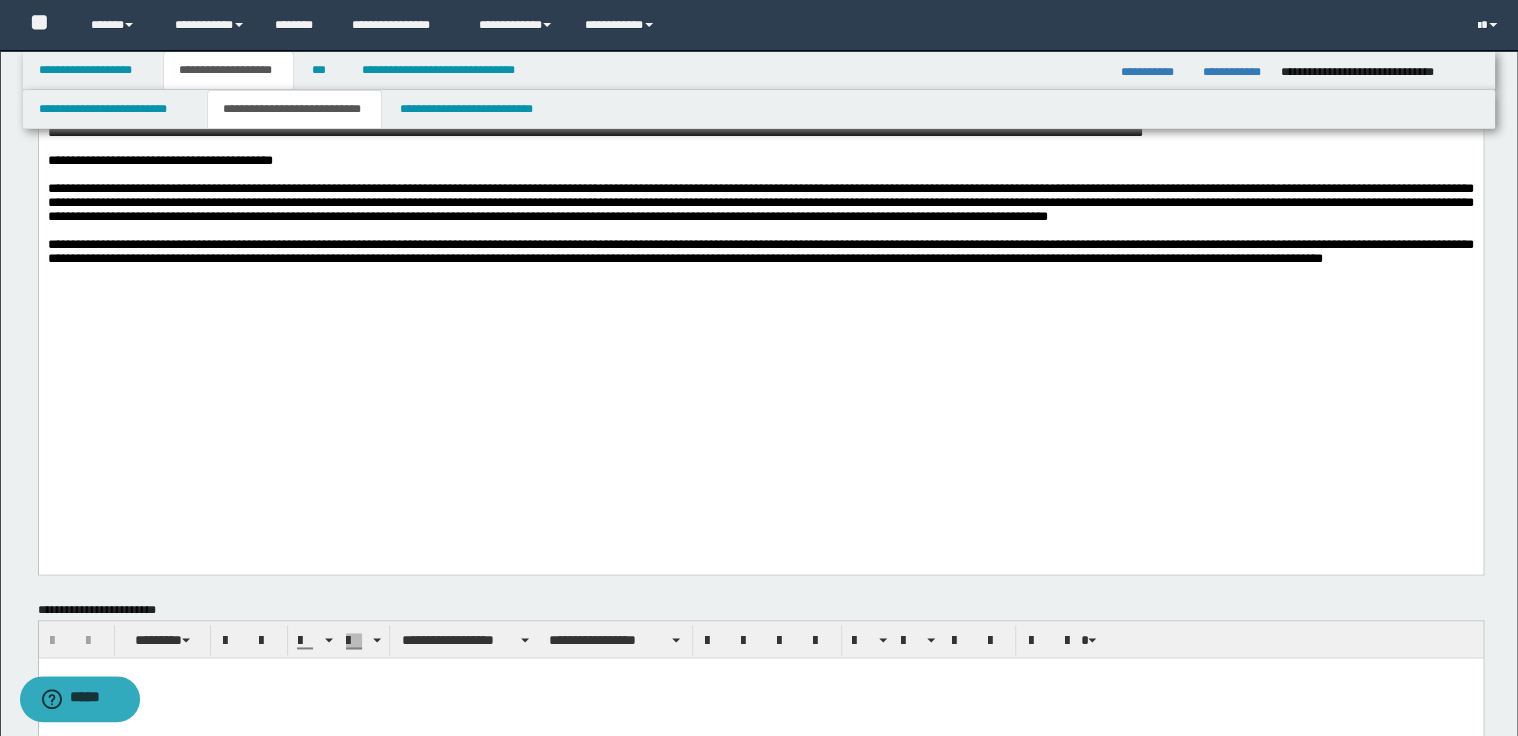 click on "**********" at bounding box center [760, 161] 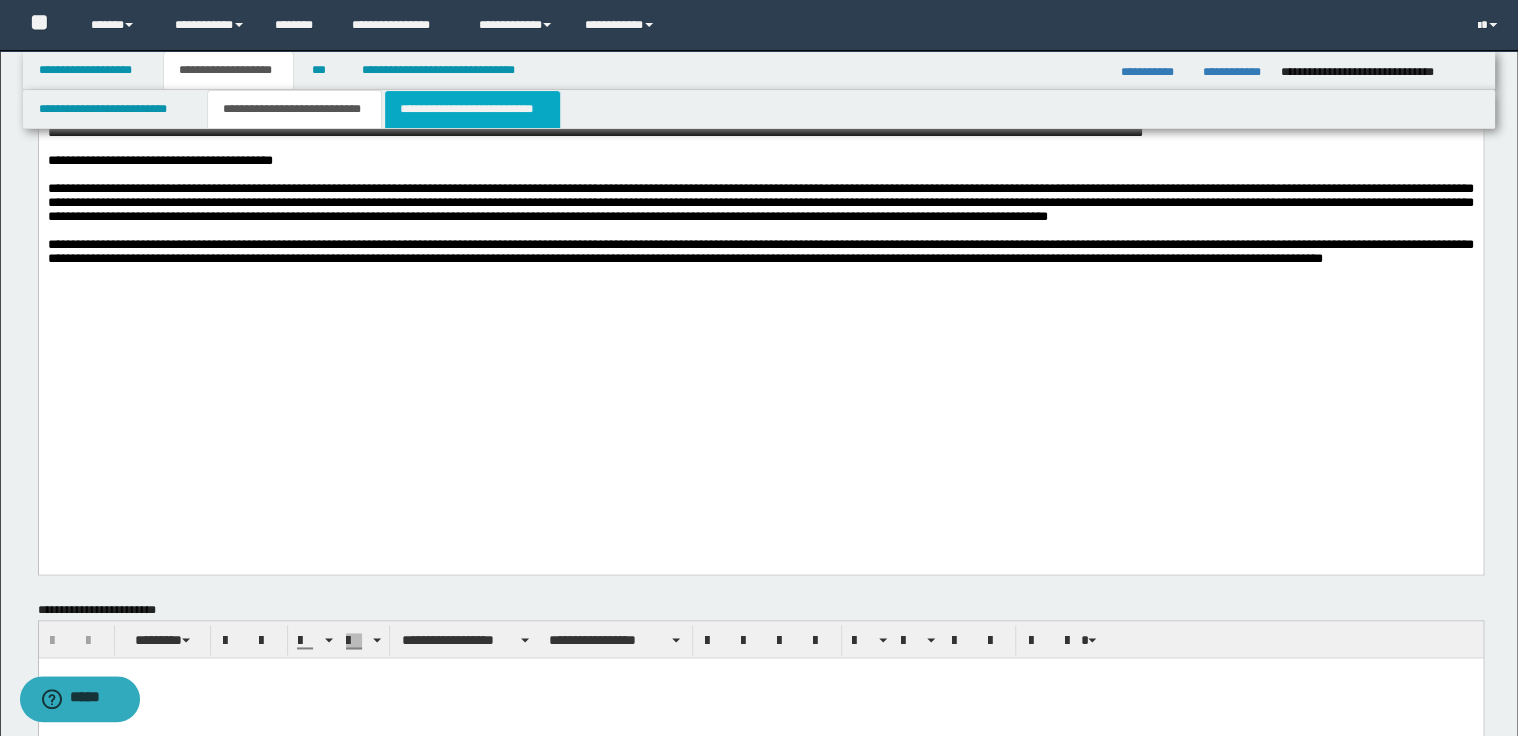 click on "**********" at bounding box center [472, 109] 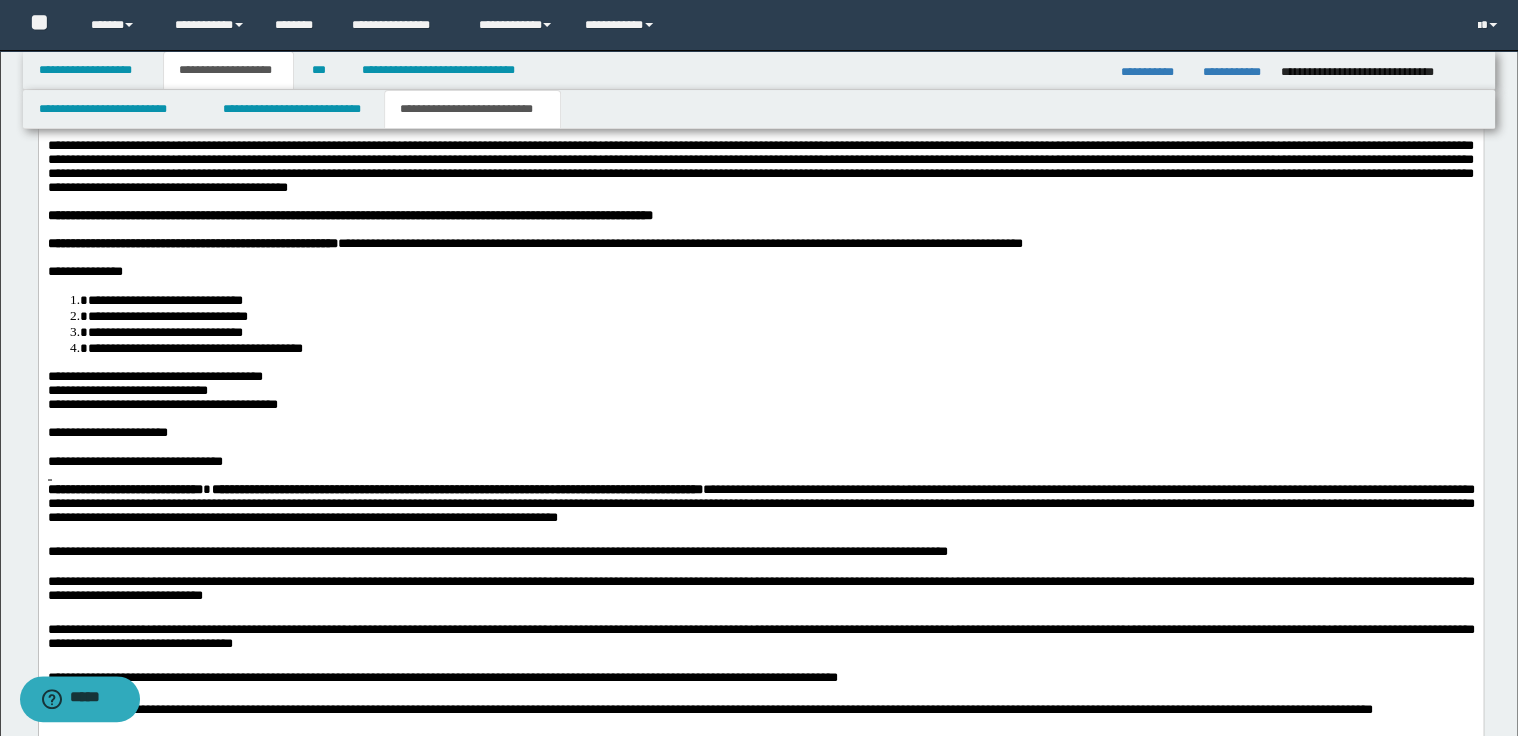 scroll, scrollTop: 1440, scrollLeft: 0, axis: vertical 